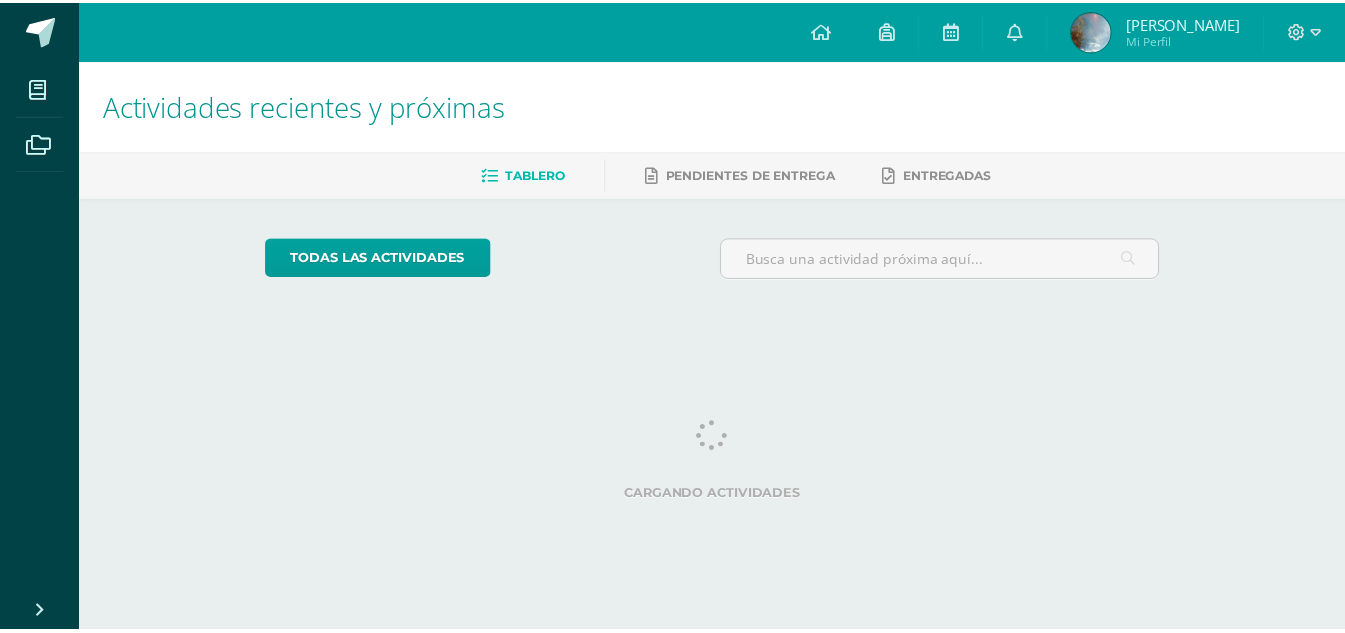 scroll, scrollTop: 0, scrollLeft: 0, axis: both 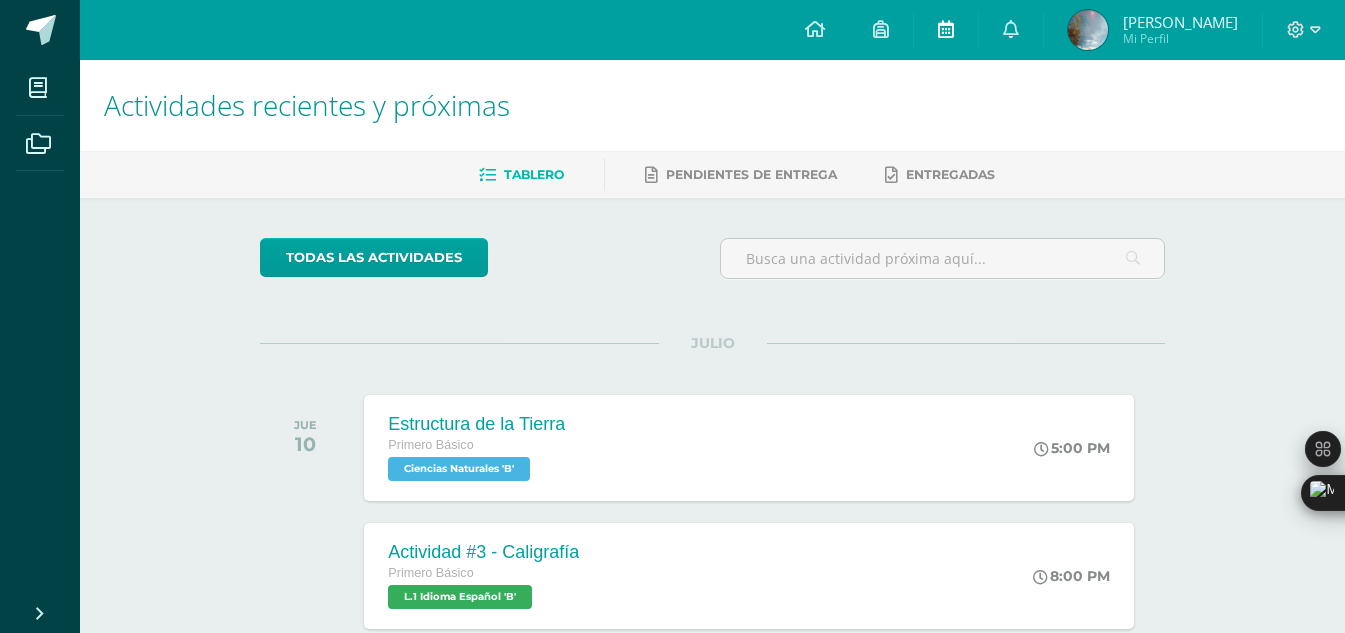 click at bounding box center [946, 30] 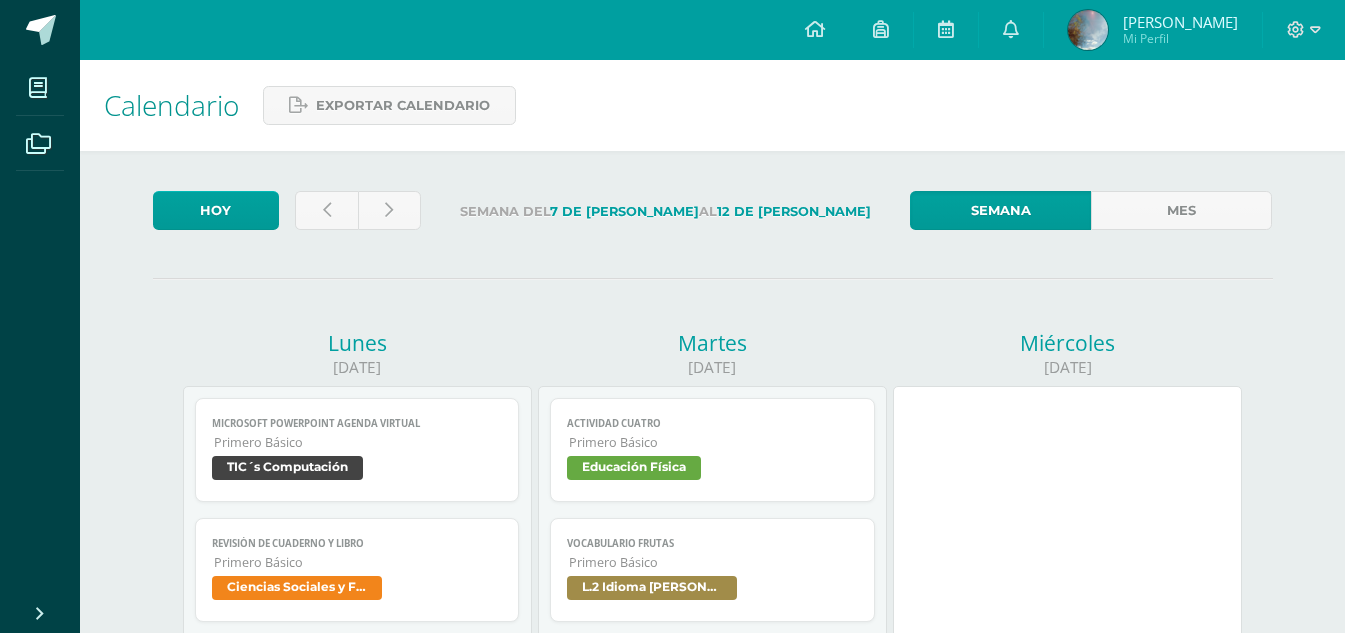 click at bounding box center [946, 30] 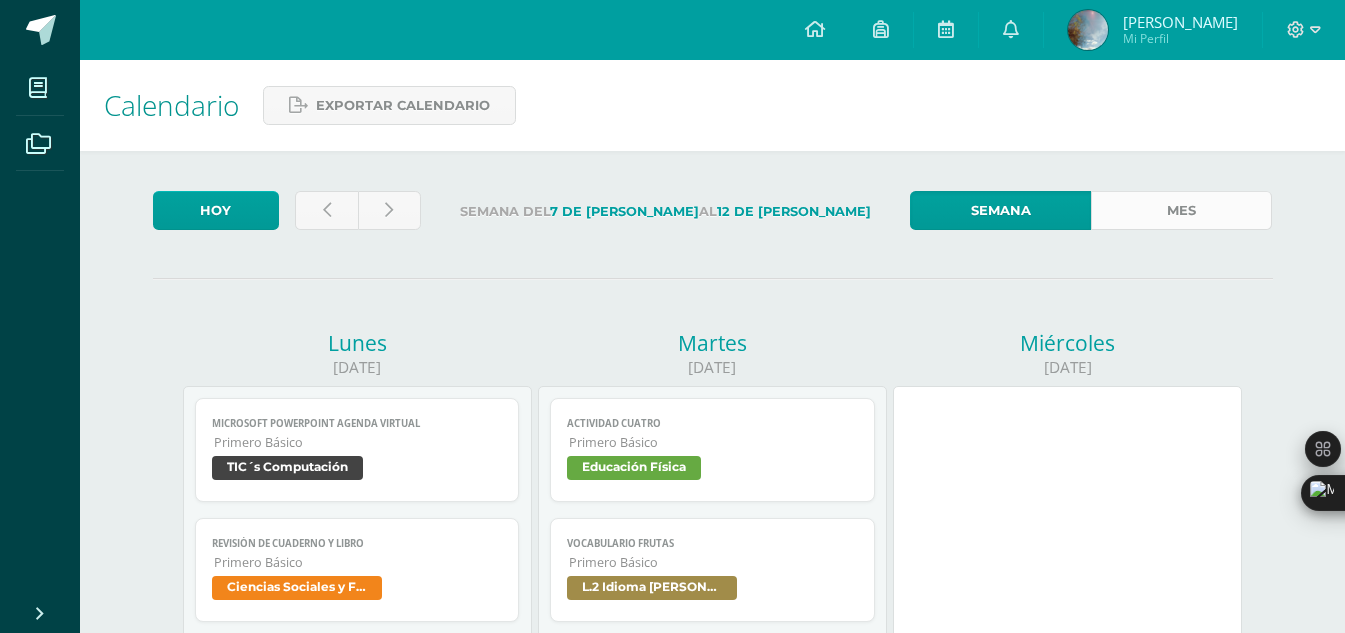 click on "Mes" at bounding box center (1181, 210) 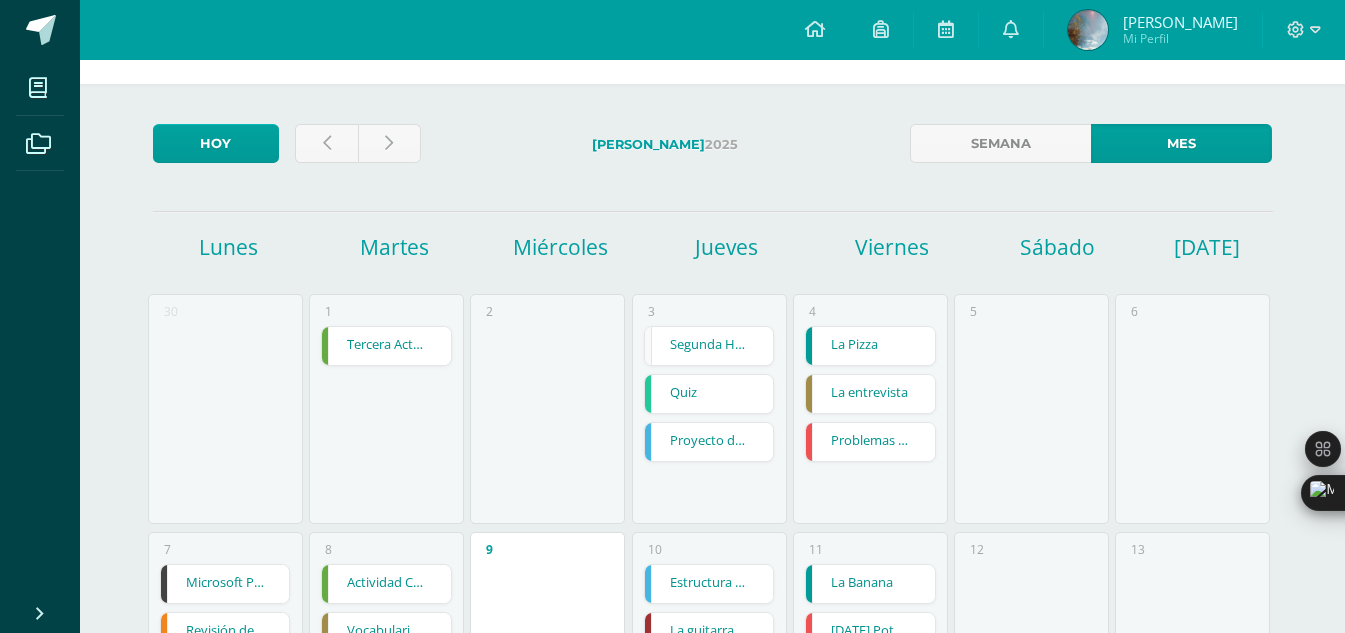scroll, scrollTop: 0, scrollLeft: 0, axis: both 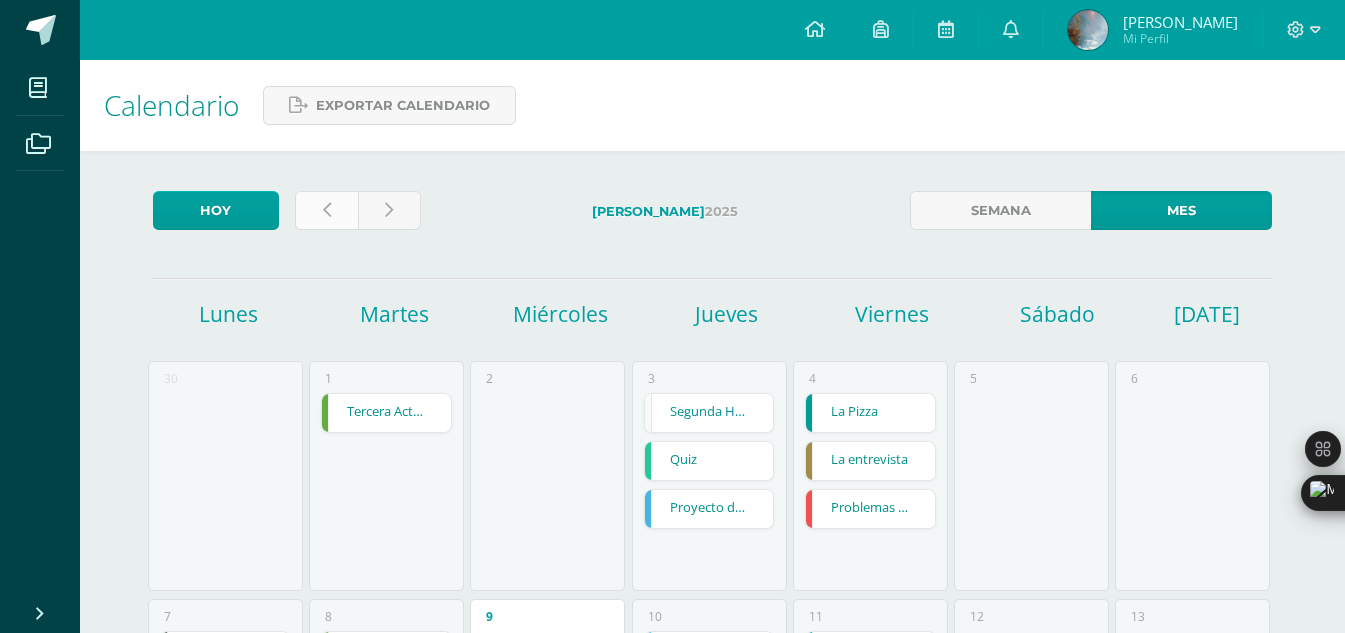 click at bounding box center [326, 210] 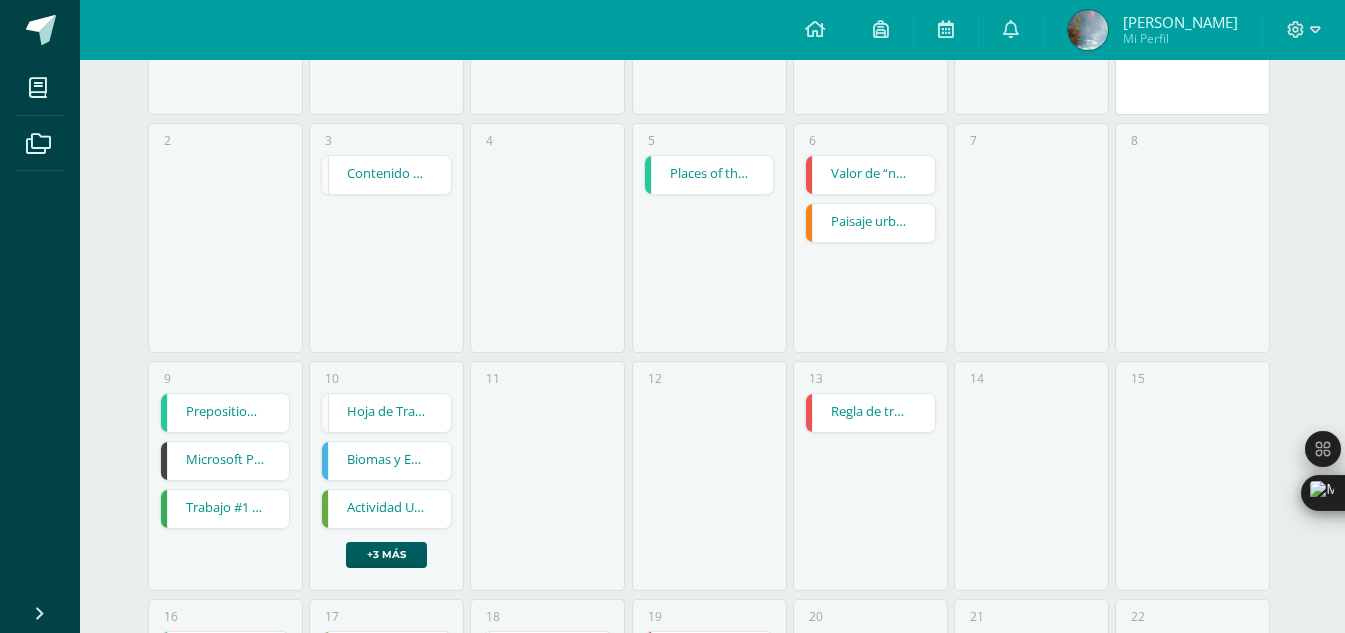 scroll, scrollTop: 480, scrollLeft: 0, axis: vertical 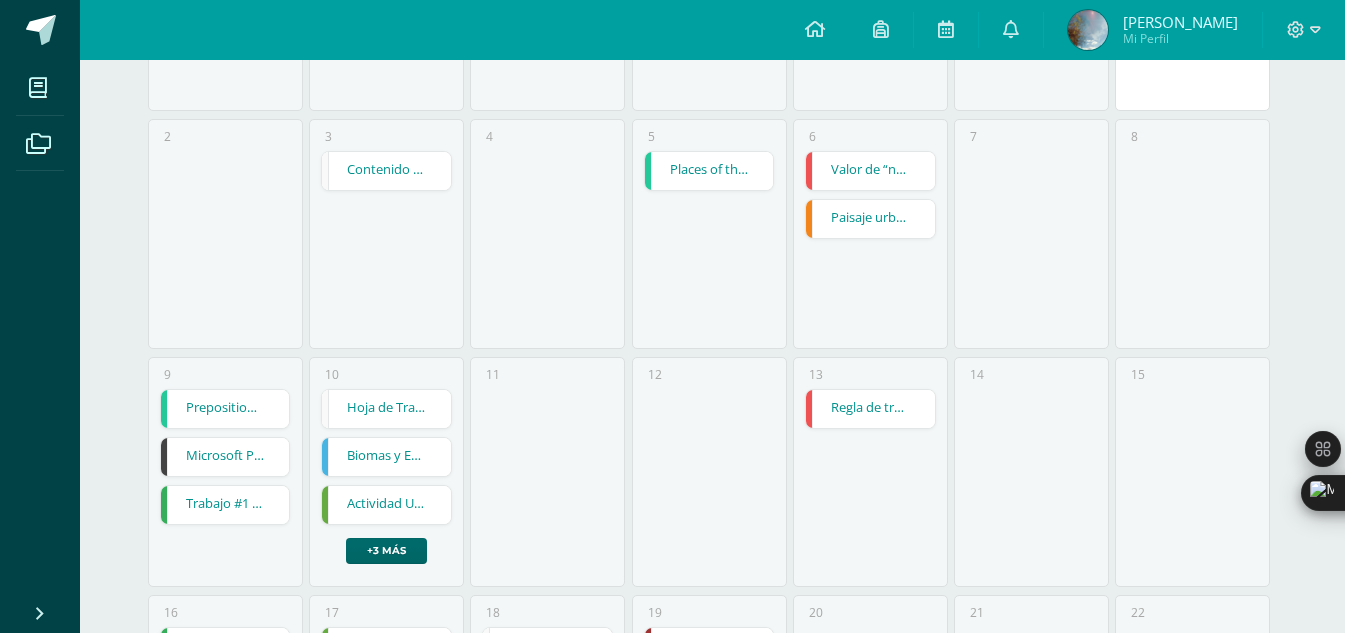 click on "+3 más" at bounding box center (386, 551) 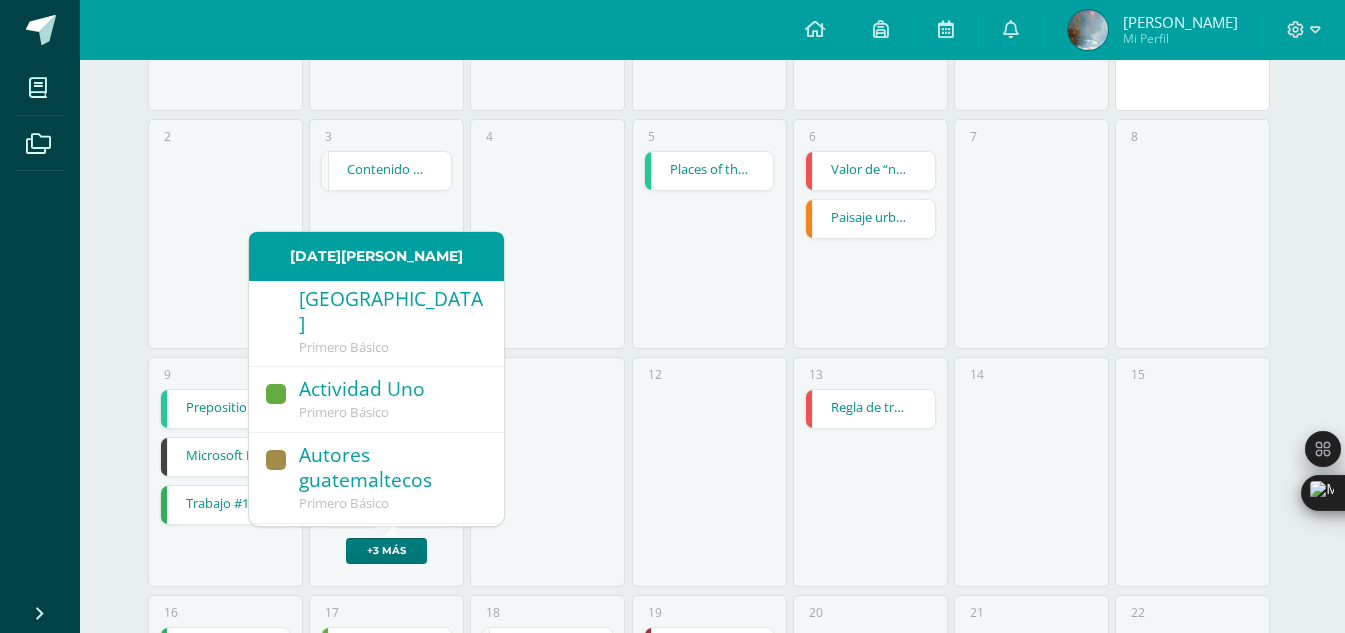 scroll, scrollTop: 373, scrollLeft: 0, axis: vertical 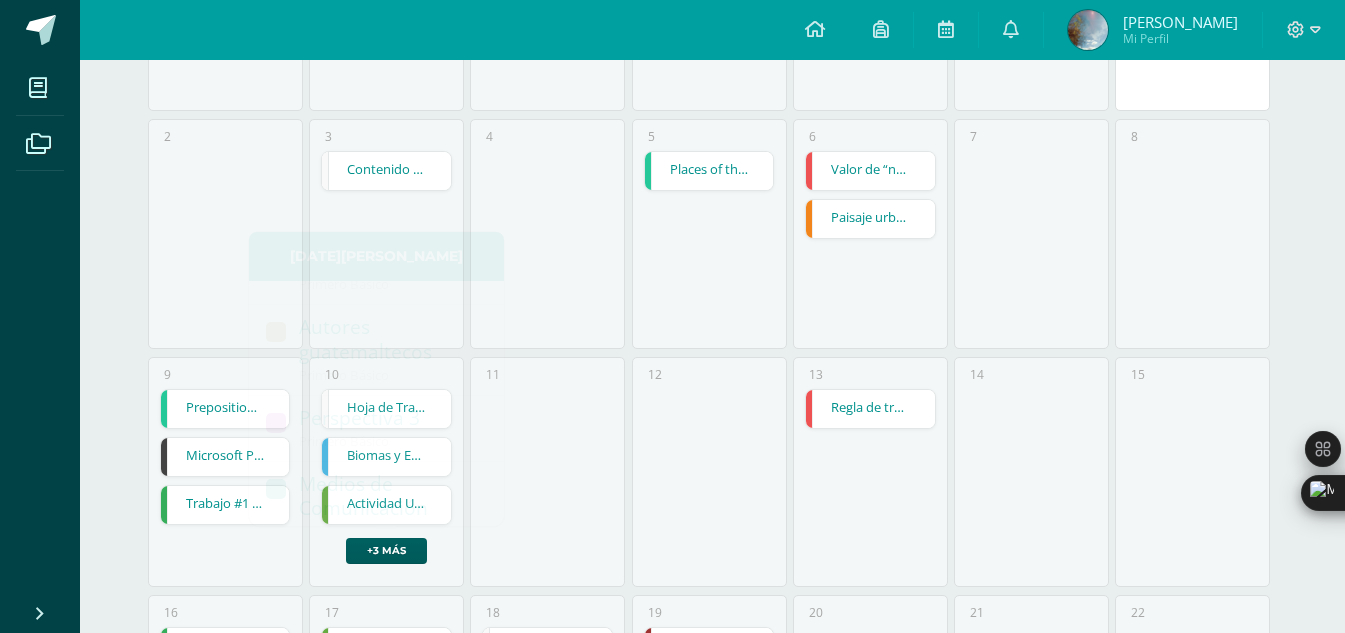 click on "12" at bounding box center (709, 472) 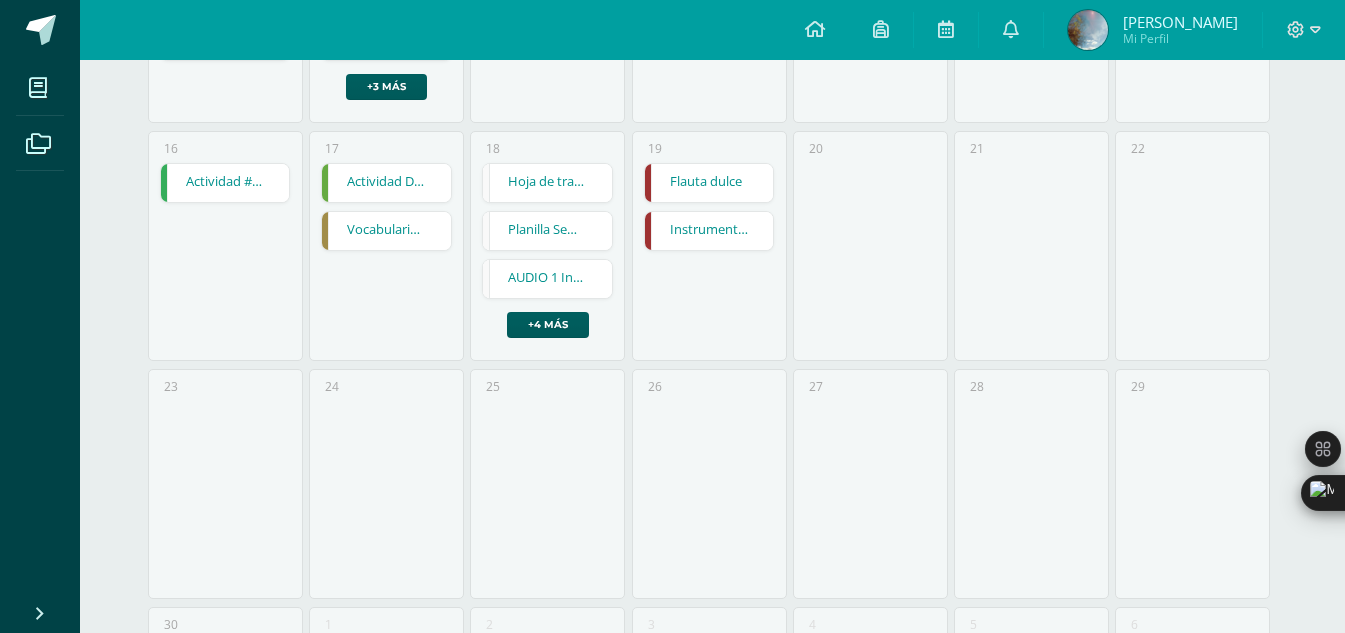 scroll, scrollTop: 945, scrollLeft: 0, axis: vertical 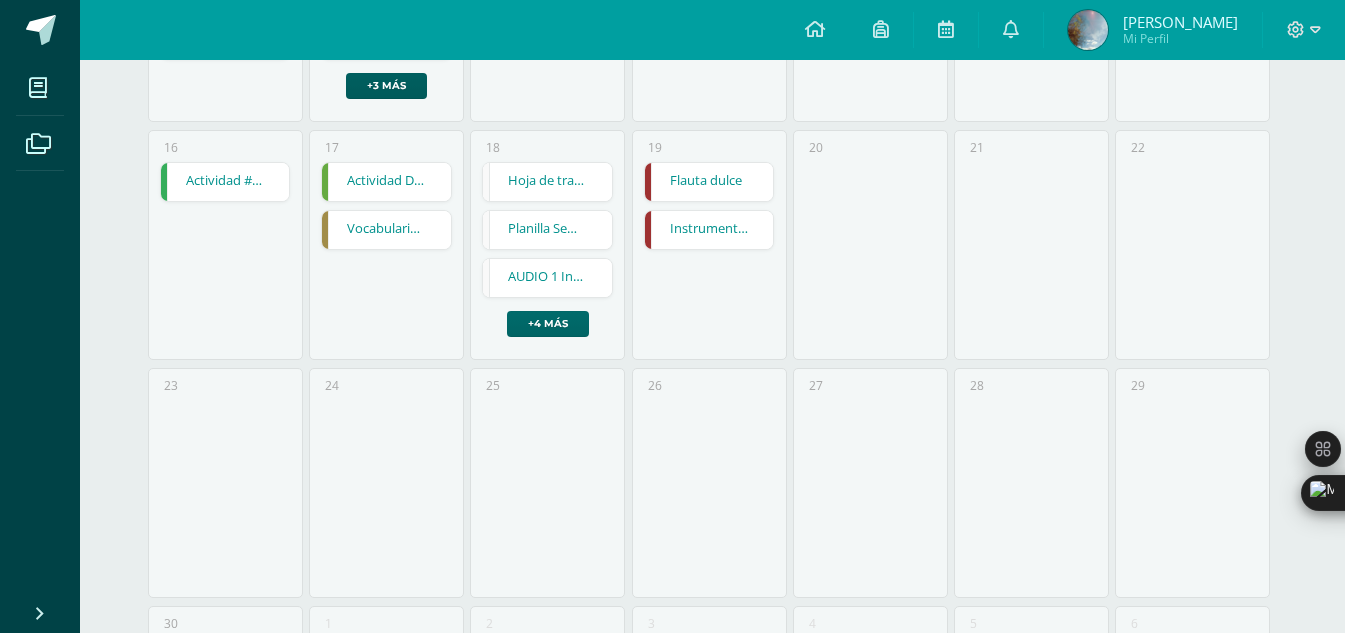 click on "+4 más" at bounding box center [548, 324] 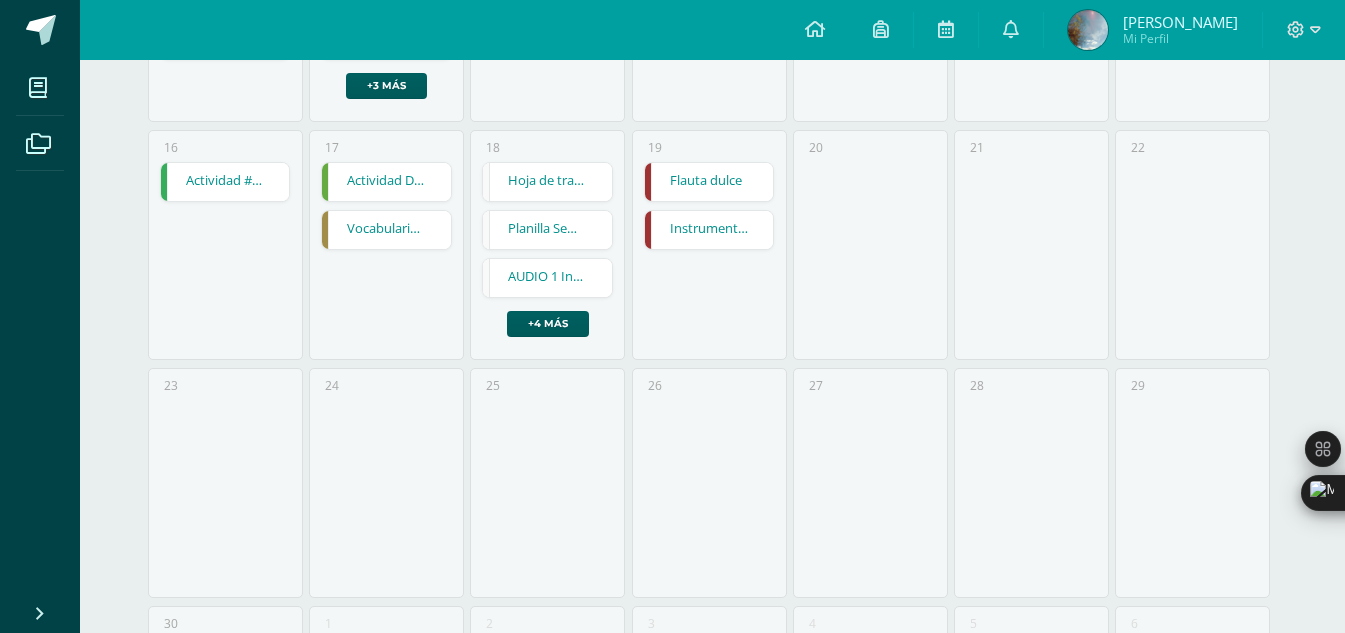 click on "19
Flauta dulce
Flauta dulce
Educación Musical
Cargando contenido
Instrumentos musicales
Instrumentos musicales
Educación Musical
Cargando contenido" at bounding box center (709, 245) 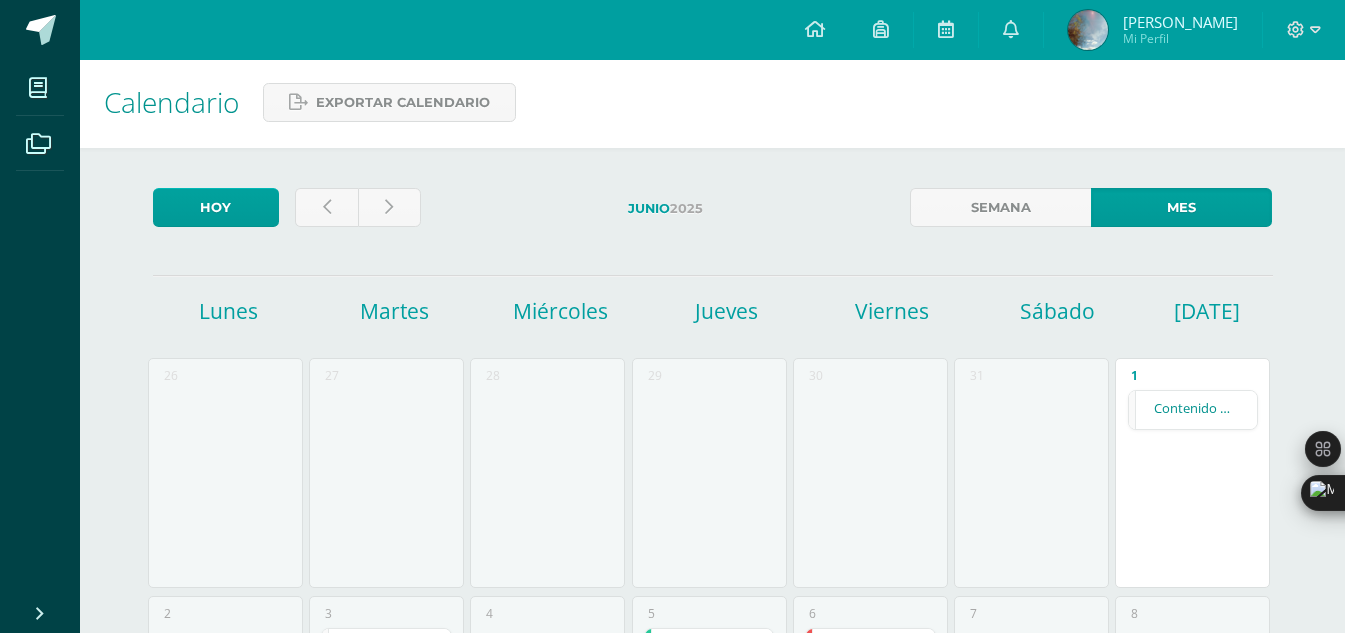 scroll, scrollTop: 0, scrollLeft: 0, axis: both 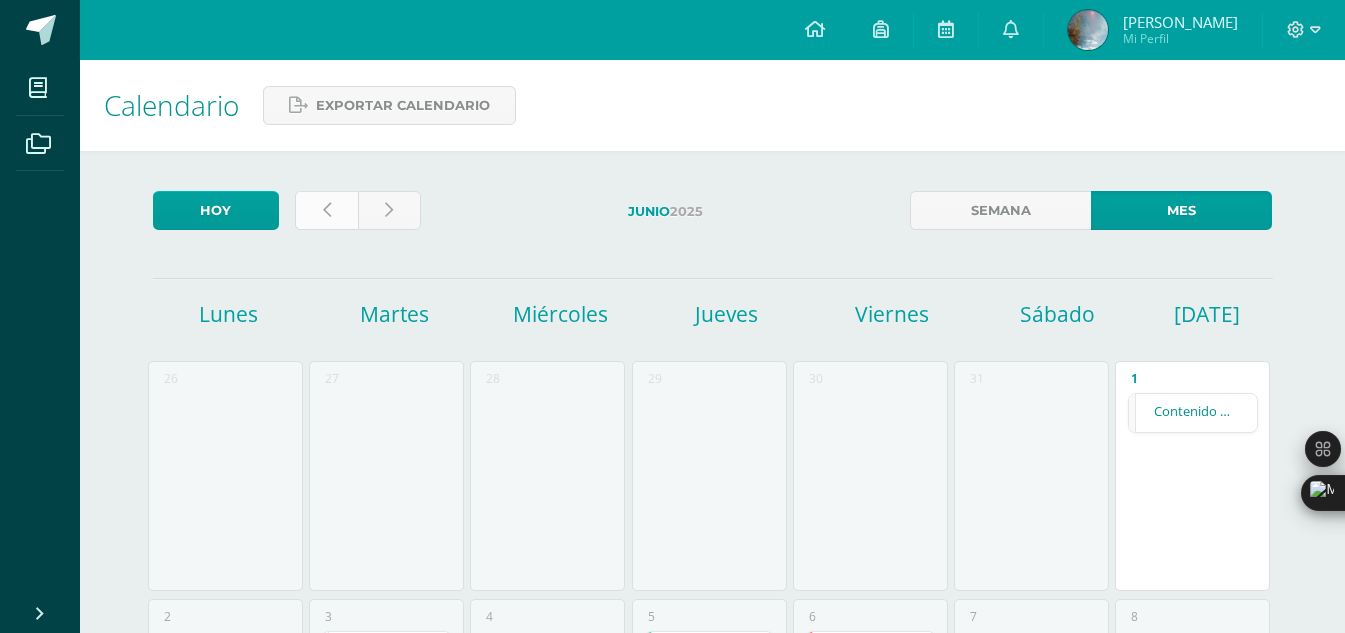 click at bounding box center (327, 210) 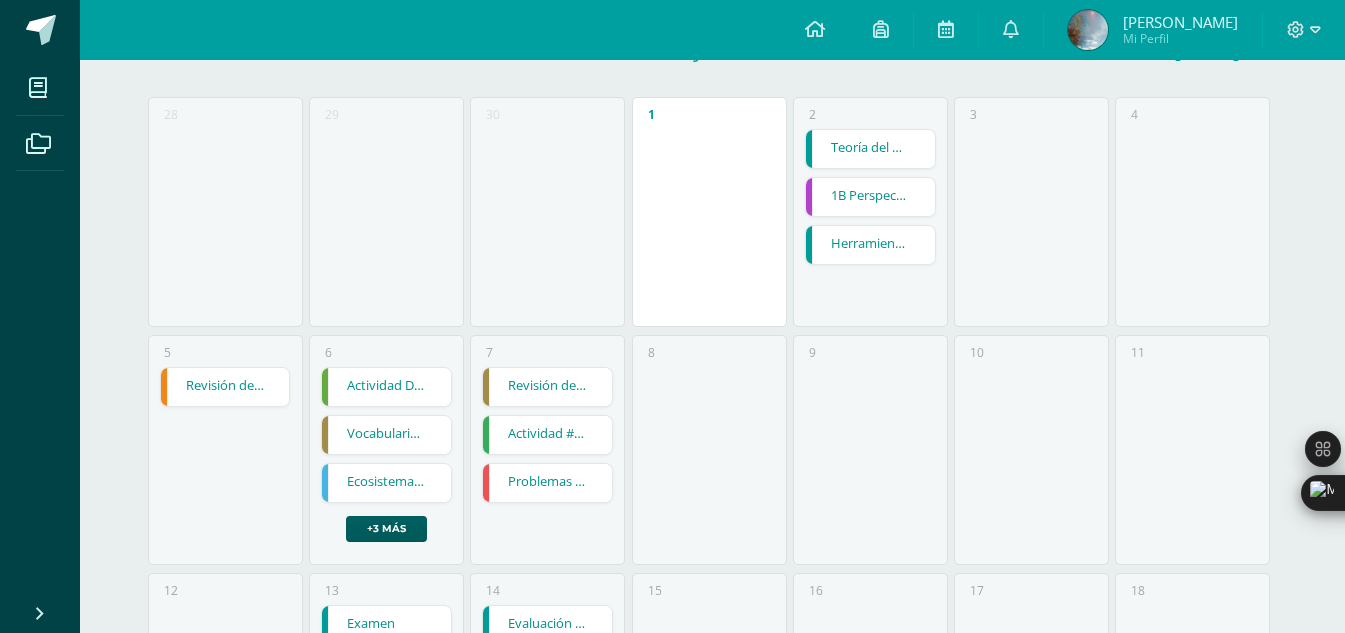 scroll, scrollTop: 268, scrollLeft: 0, axis: vertical 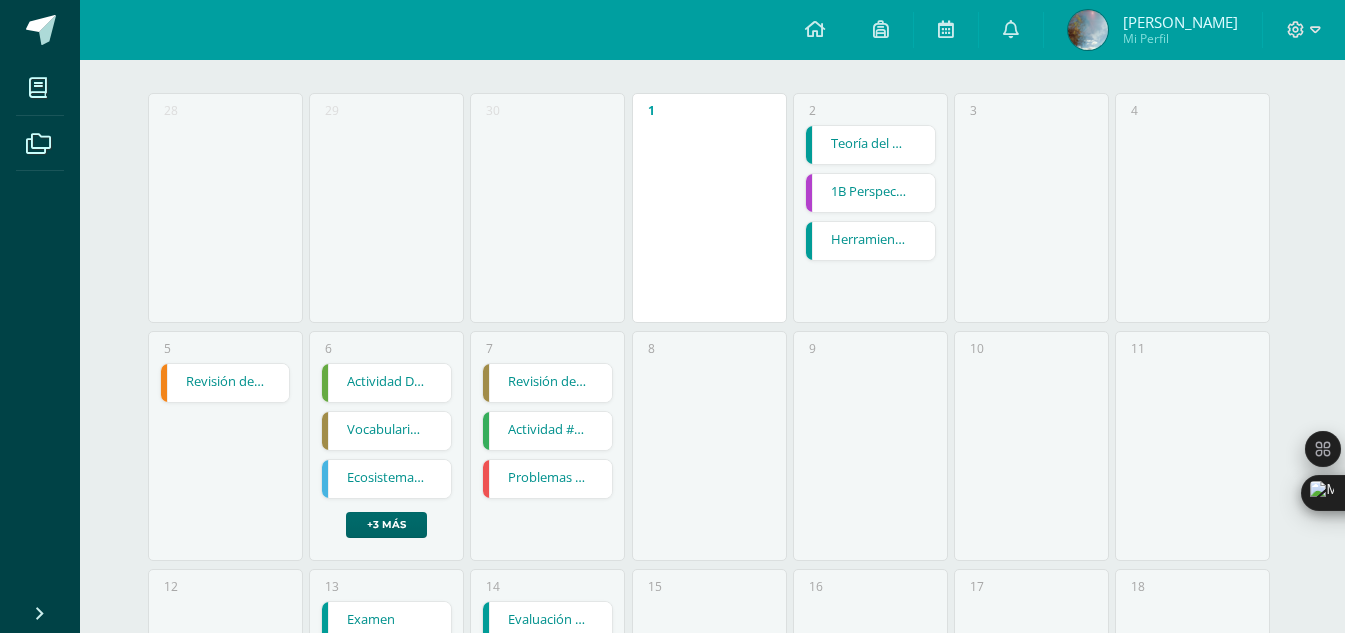 click on "+3 más" at bounding box center [386, 525] 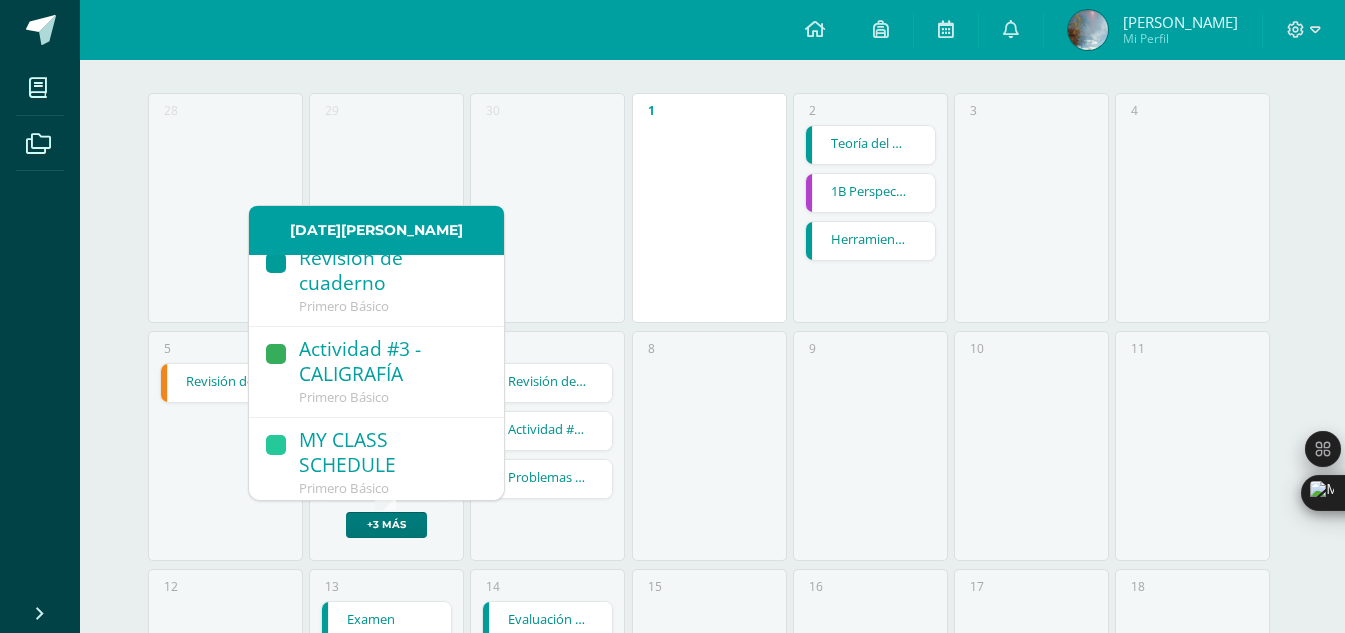 scroll, scrollTop: 273, scrollLeft: 0, axis: vertical 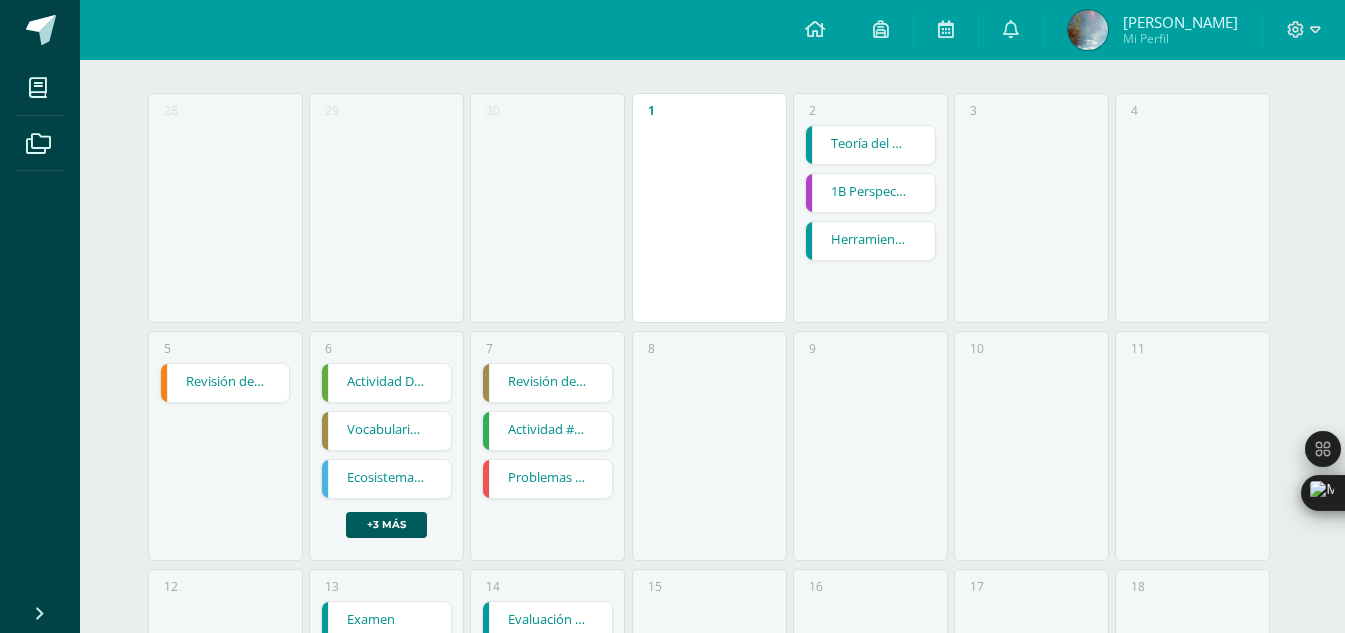 click on "1" at bounding box center (708, 212) 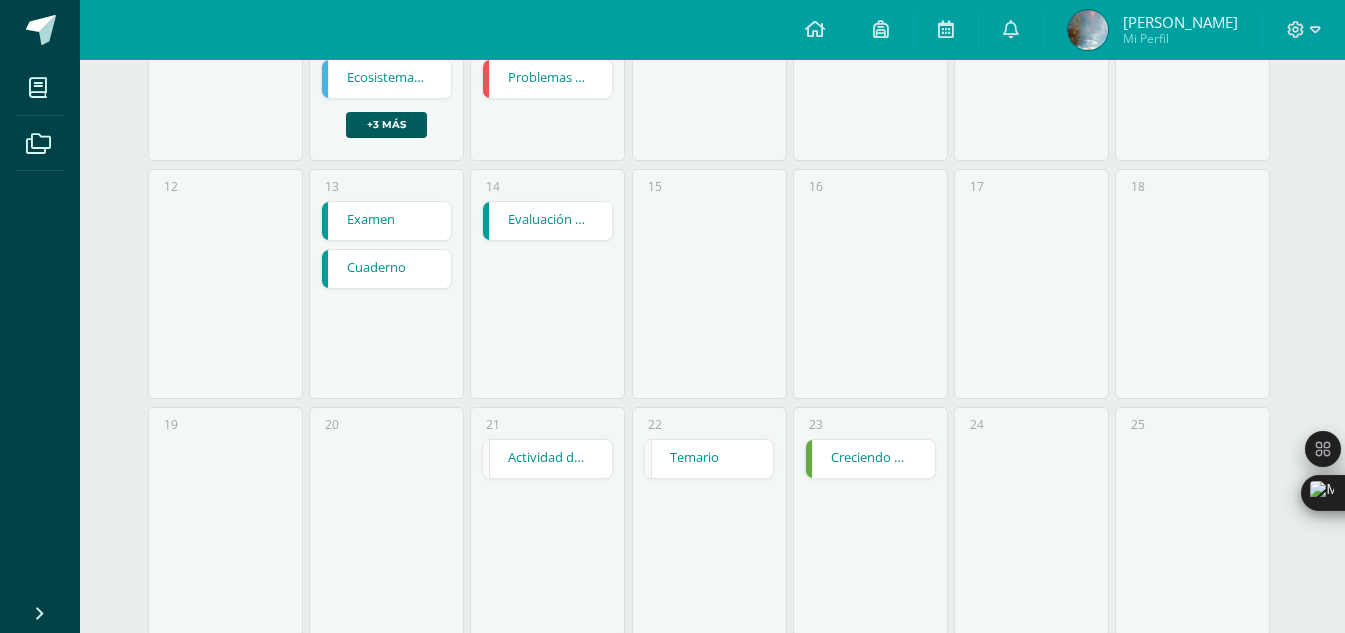 scroll, scrollTop: 695, scrollLeft: 0, axis: vertical 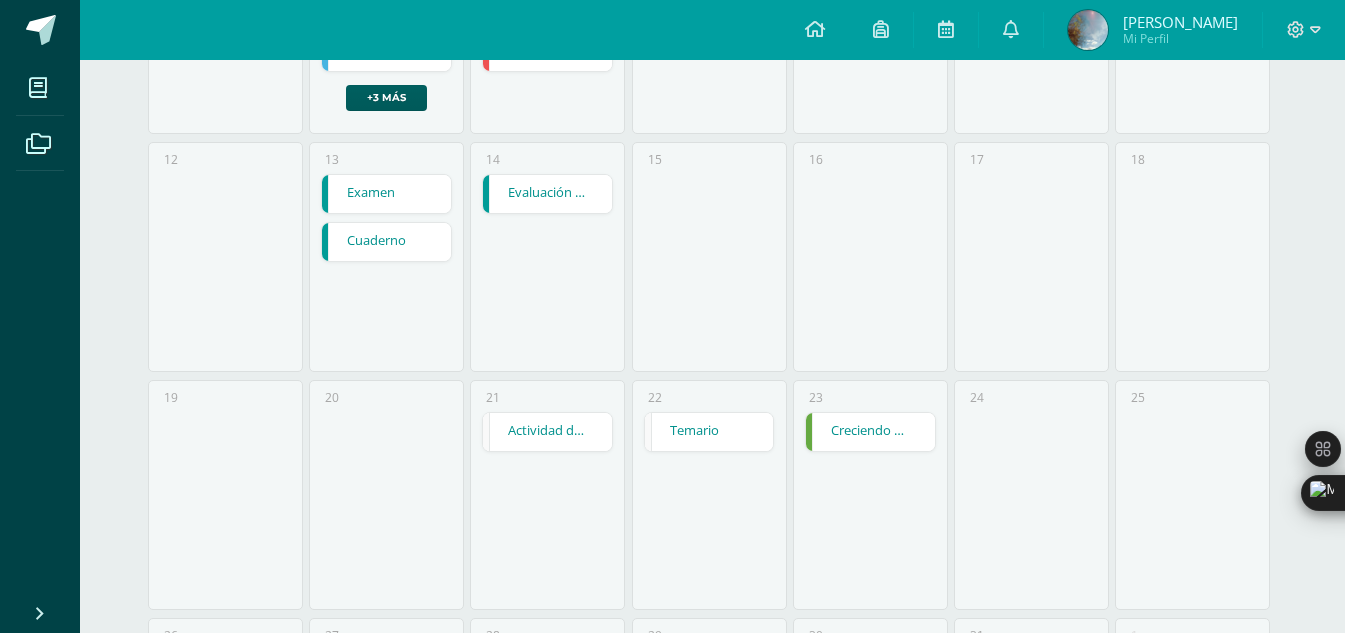 click on "Actividad de caligrafía" at bounding box center [547, 432] 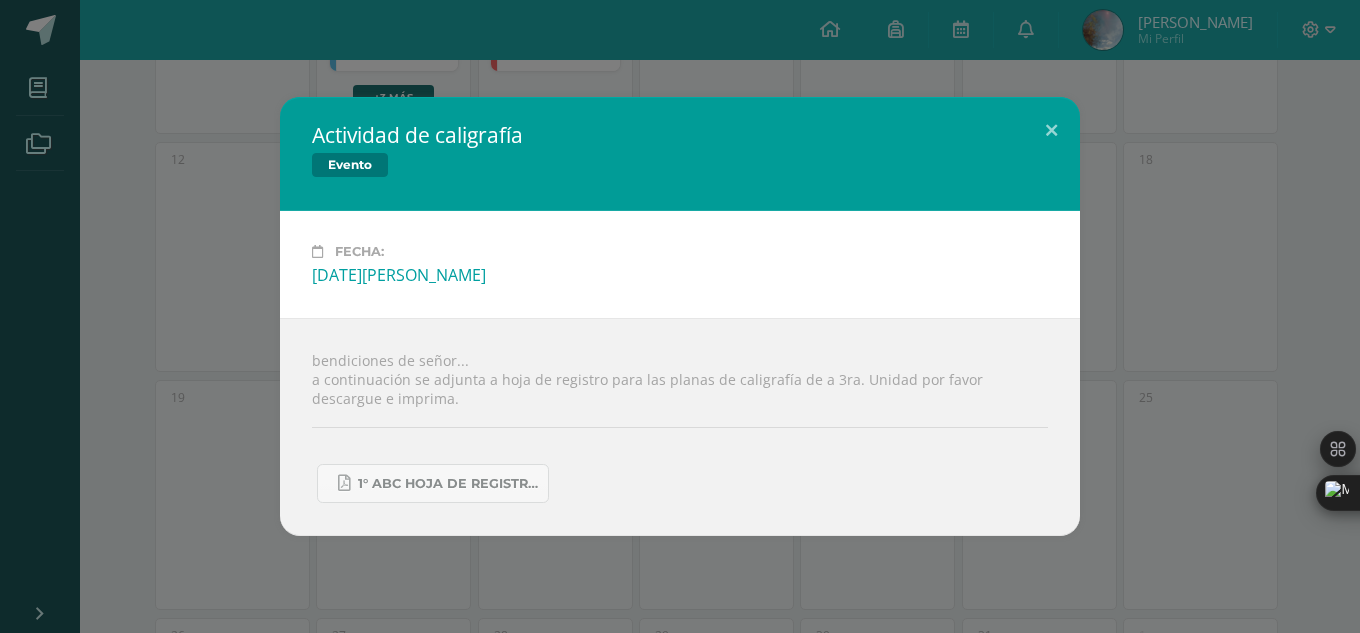 click on "Actividad de caligrafía Evento
Fecha:
[DATE][PERSON_NAME]
bendiciones de señor... a continuación se adjunta a hoja de registro para las planas de caligrafía de a 3ra. Unidad por favor descargue e imprima.
1° ABC HOJA DE REGISTRO -3RA UNIDAD.pdf
Loading..." at bounding box center [680, 316] 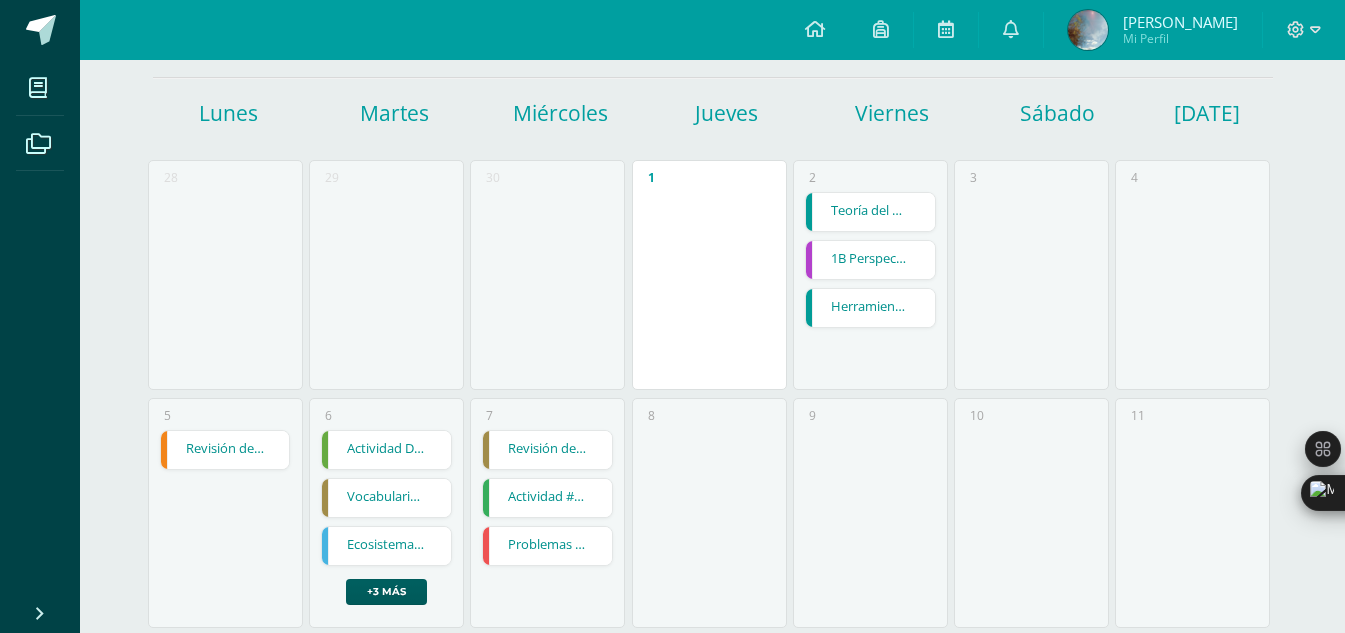 scroll, scrollTop: 0, scrollLeft: 0, axis: both 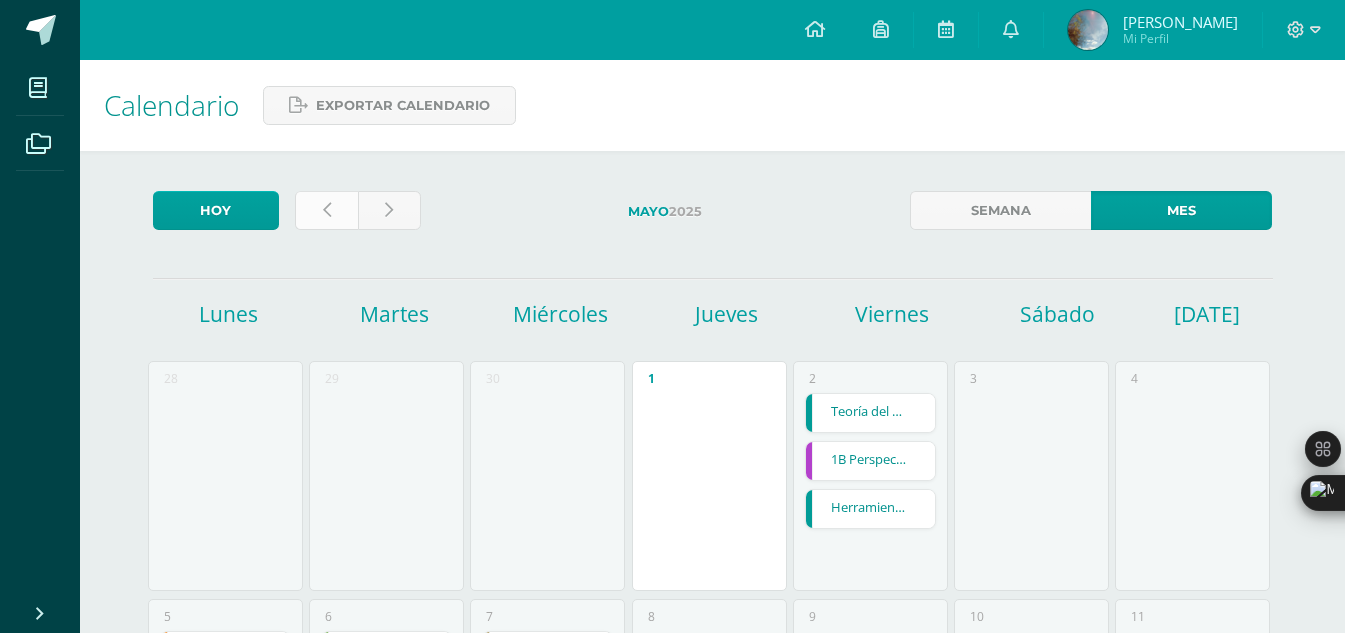 click at bounding box center [326, 210] 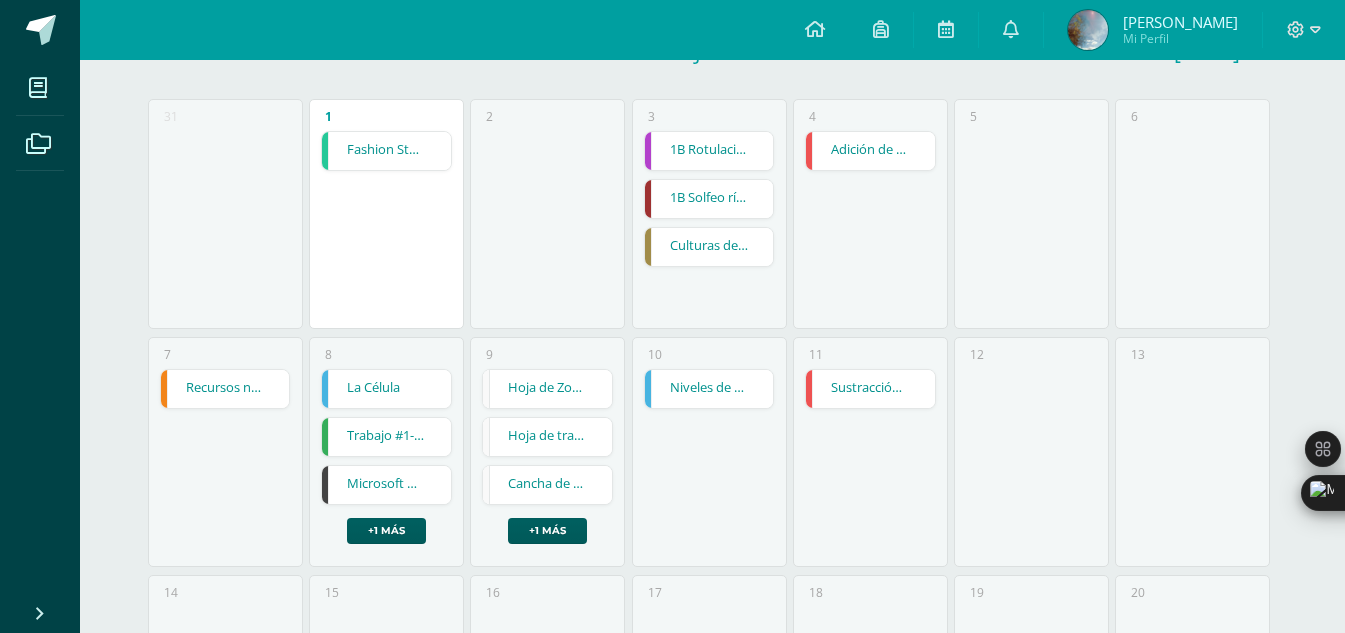 scroll, scrollTop: 264, scrollLeft: 0, axis: vertical 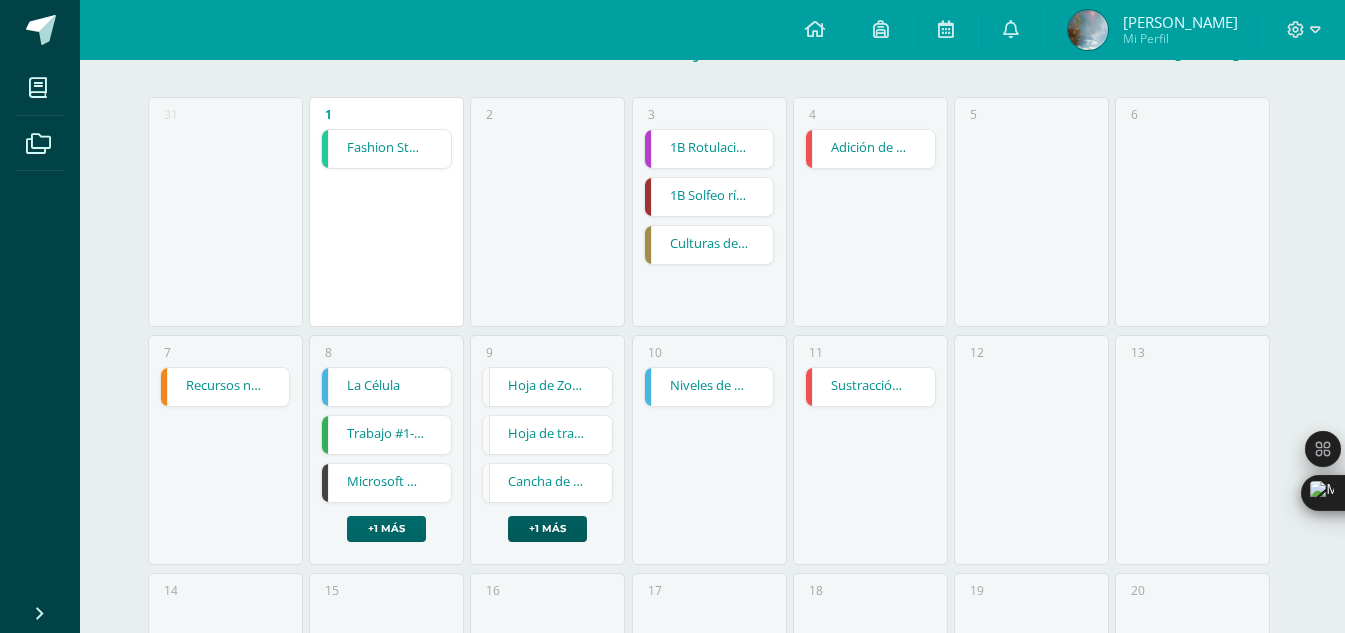 click on "+1 más" at bounding box center (386, 529) 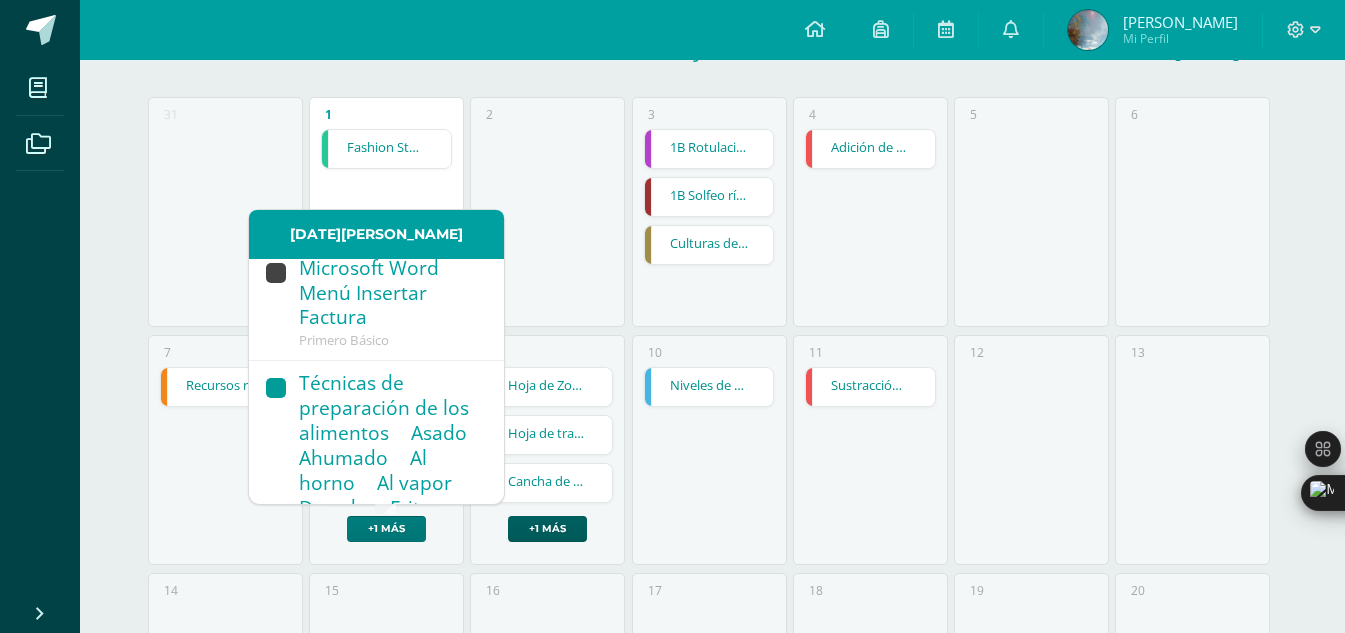 scroll, scrollTop: 341, scrollLeft: 0, axis: vertical 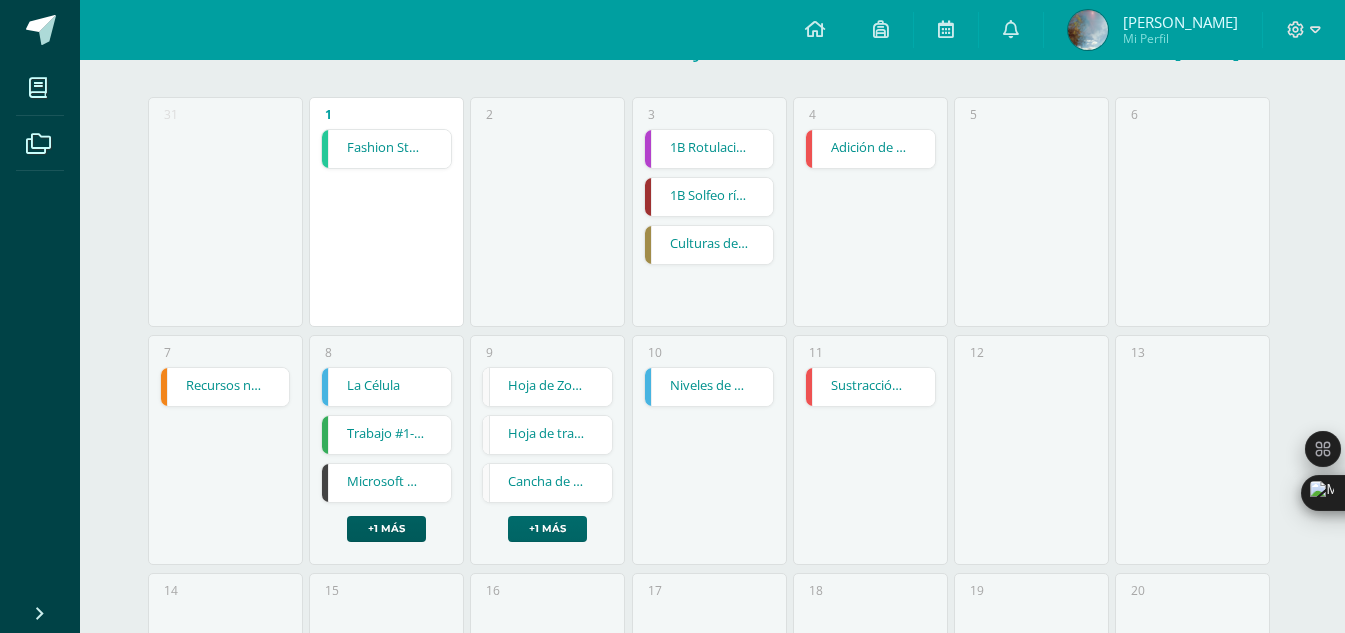 click on "+1 más" at bounding box center [547, 529] 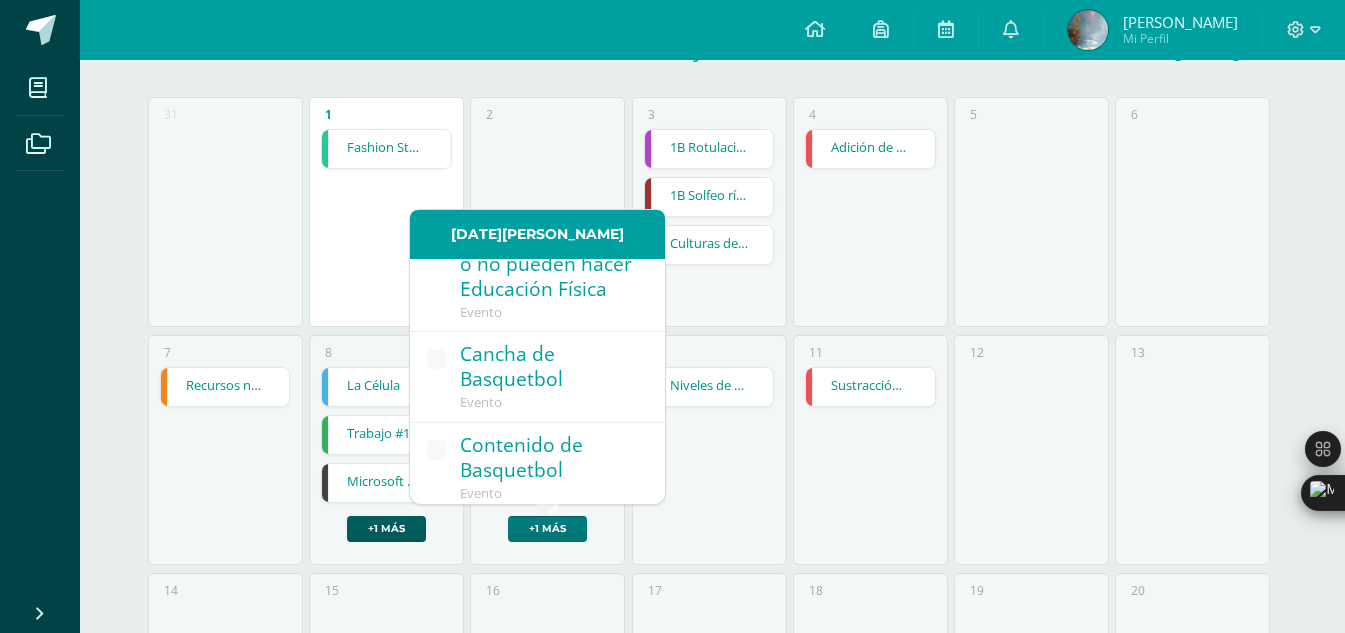 scroll, scrollTop: 217, scrollLeft: 0, axis: vertical 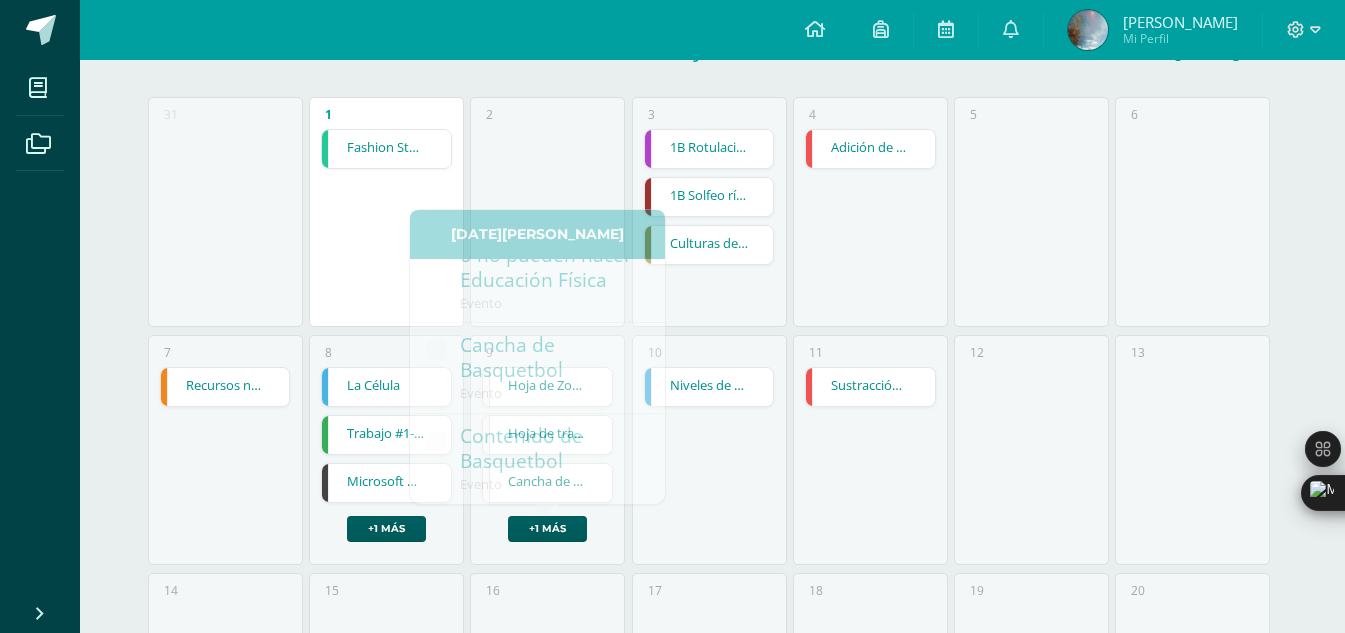 click on "3
1B Rotulación
1B Rotulación
Artes Plásticas
Cargando contenido
1B Solfeo rítmico
1B Solfeo rítmico
Educación Musical
Cargando contenido
Culturas de Guatemala
Culturas de Guatemala
L.2 Idioma Maya Kaqchikel
Cargando contenido" at bounding box center [709, 212] 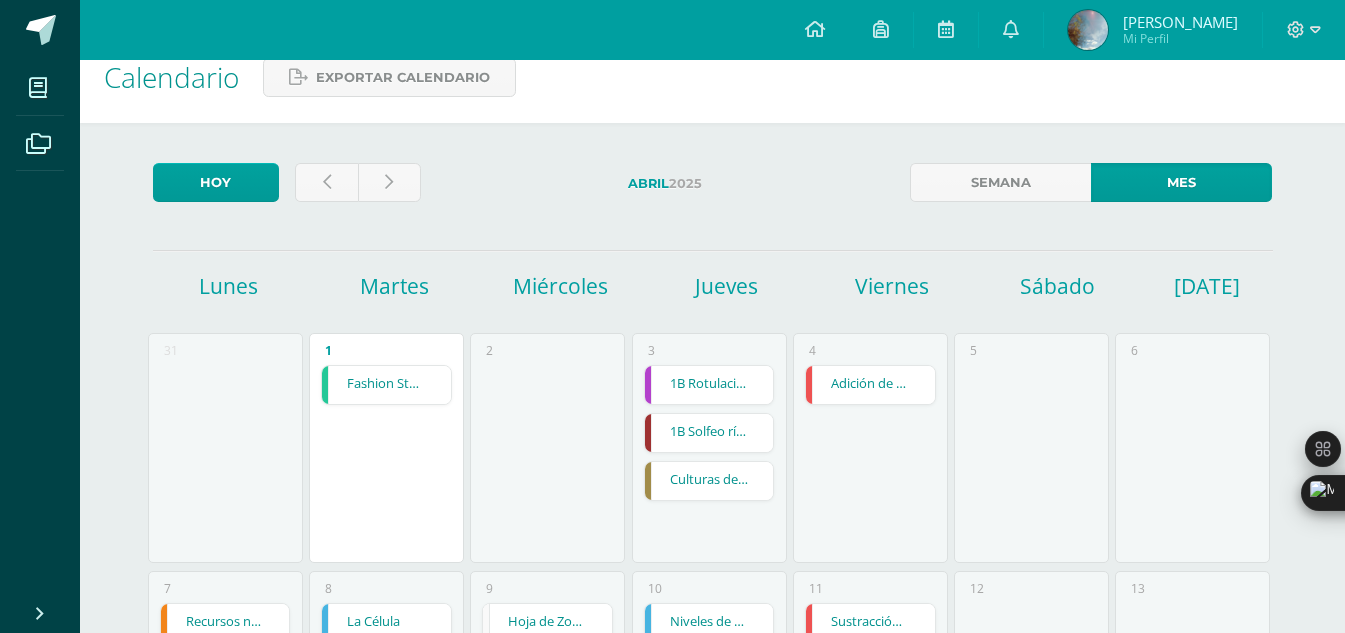 scroll, scrollTop: 27, scrollLeft: 0, axis: vertical 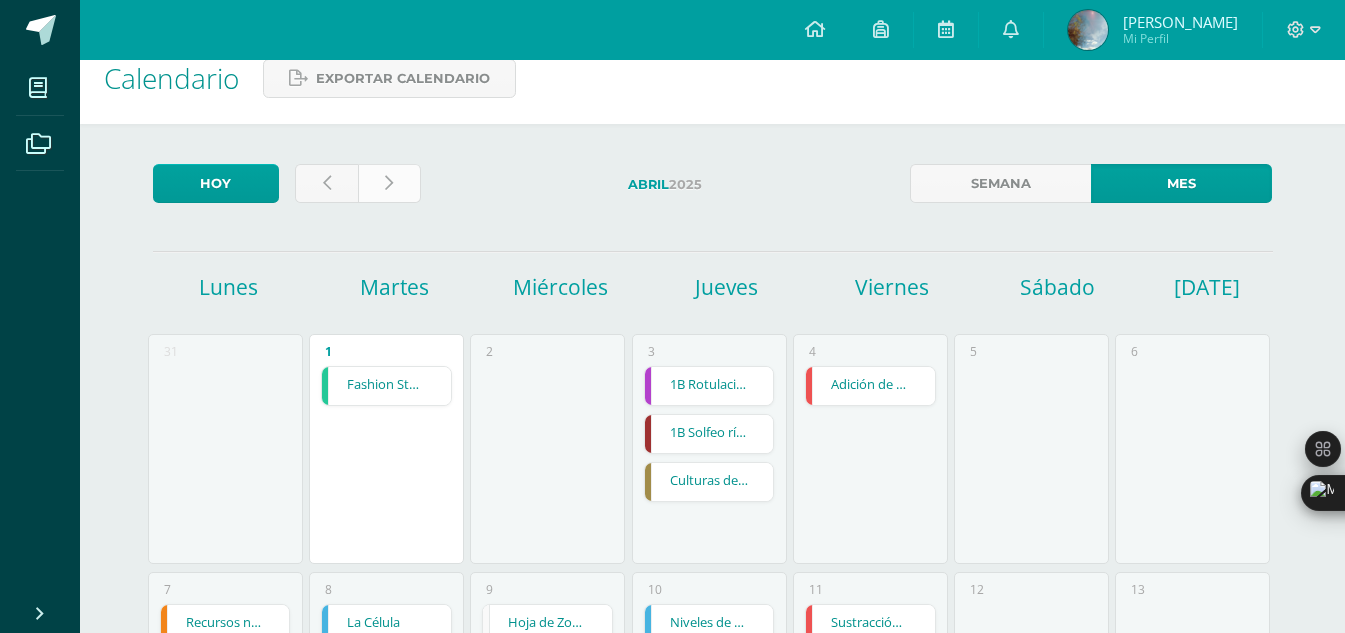 click at bounding box center [389, 183] 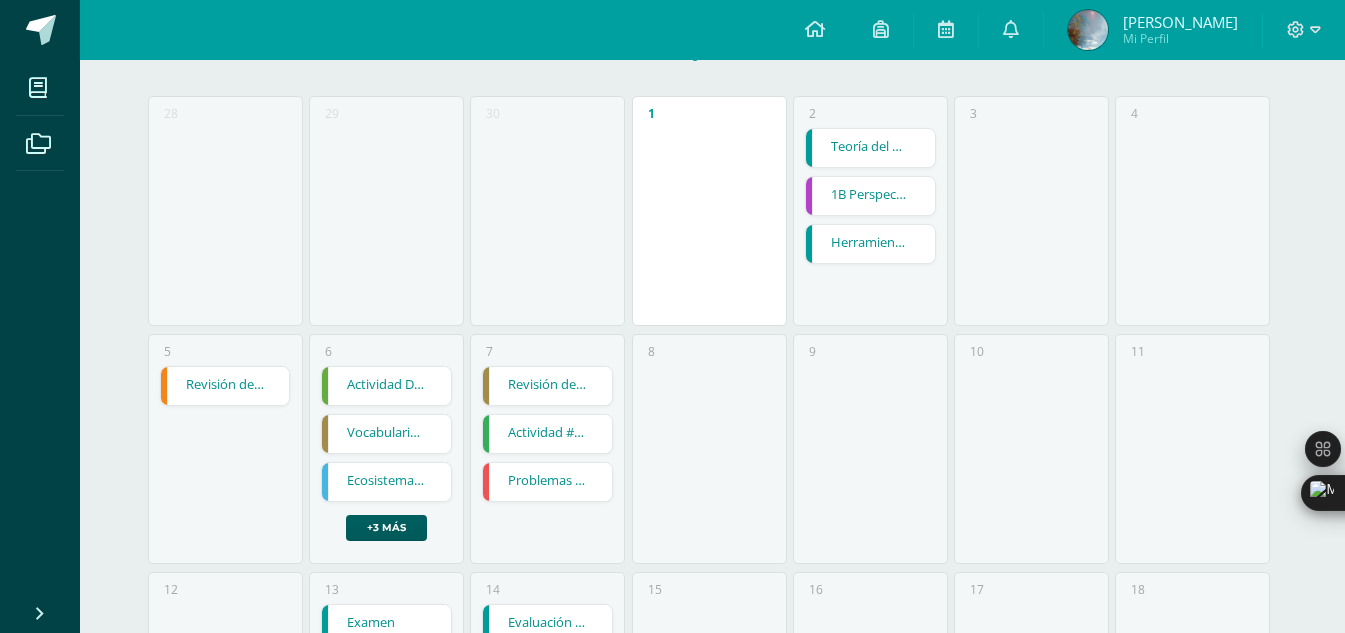 scroll, scrollTop: 270, scrollLeft: 0, axis: vertical 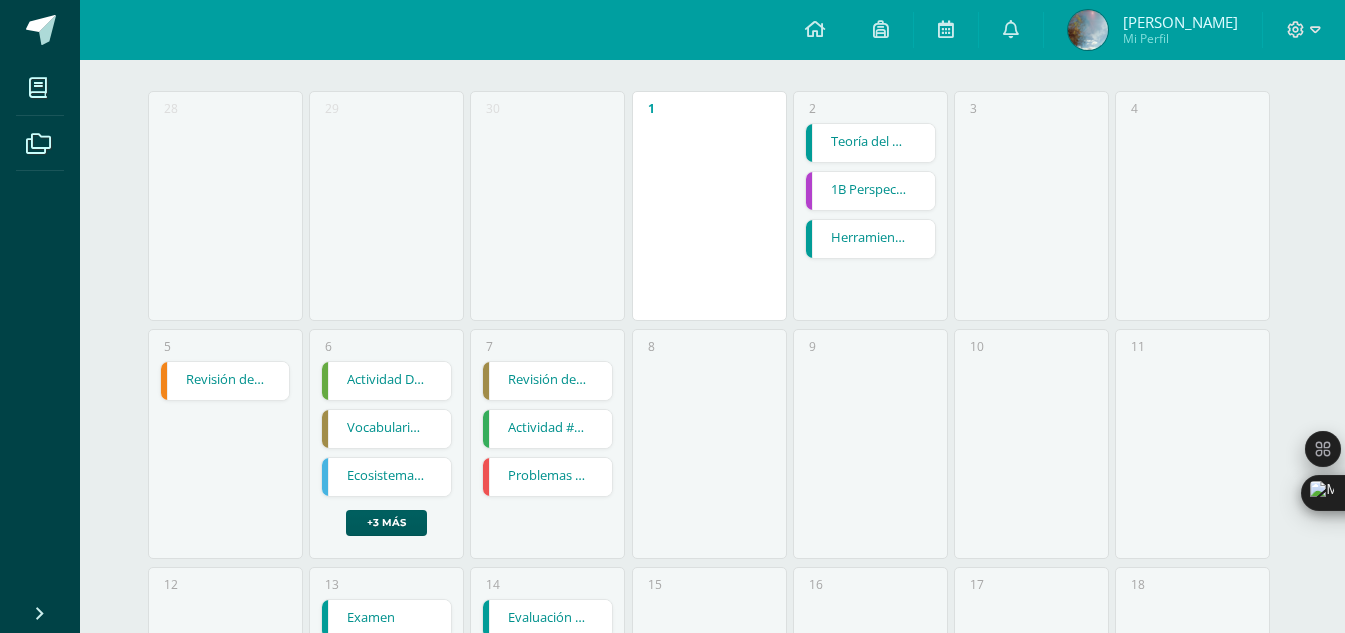 click on "Actividad Dos" at bounding box center [386, 381] 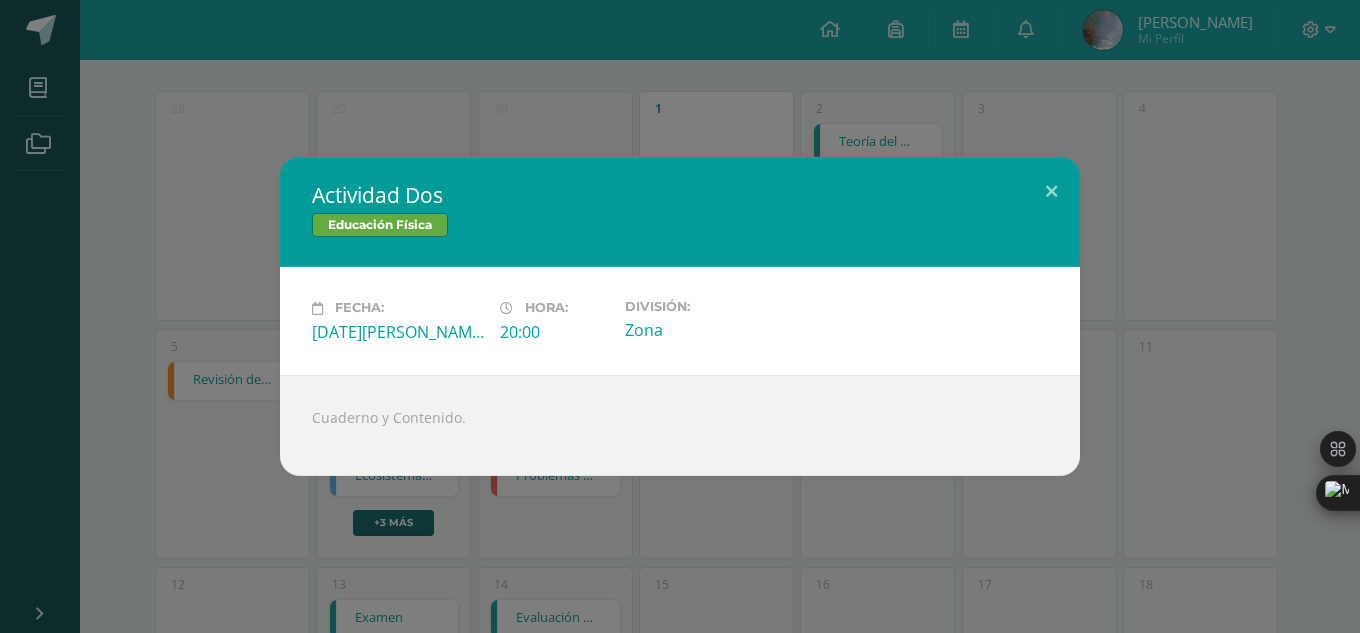 click on "Actividad Dos
Educación Física
Fecha:
[DATE][PERSON_NAME]
Hora:
20:00
División:
Zona
Cuaderno y Contenido." at bounding box center [680, 316] 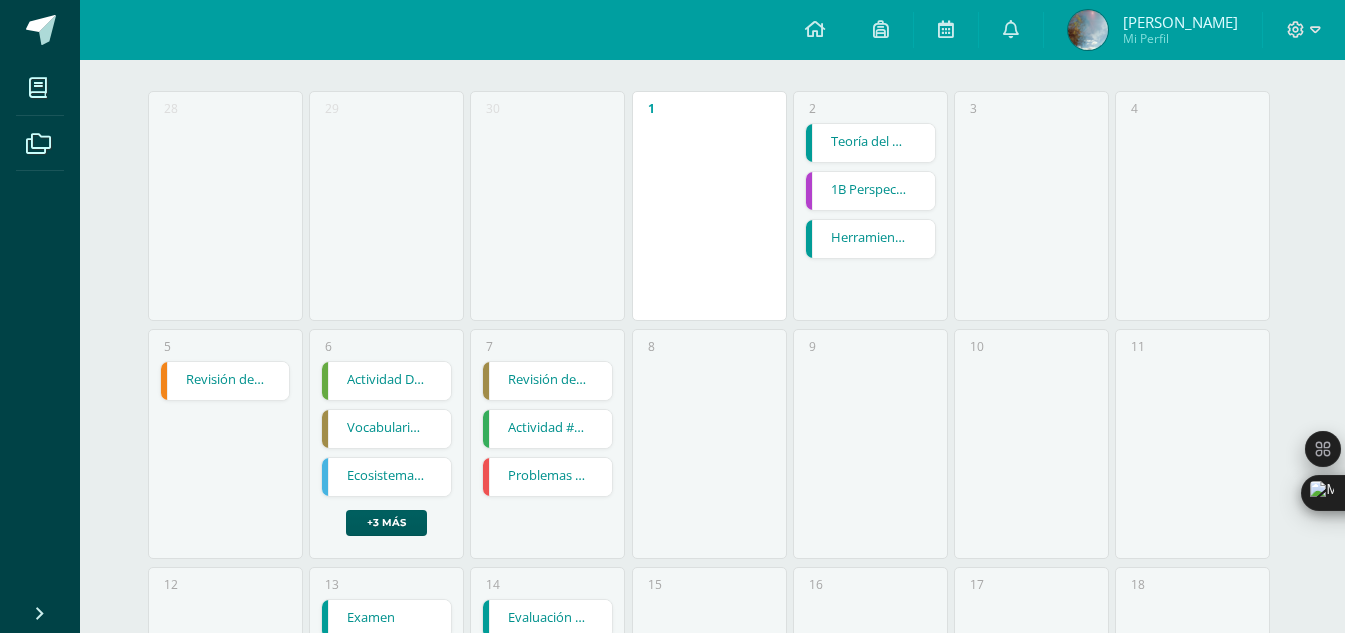click on "Actividad #4 - REVISIÓN DE IBRO" at bounding box center (547, 429) 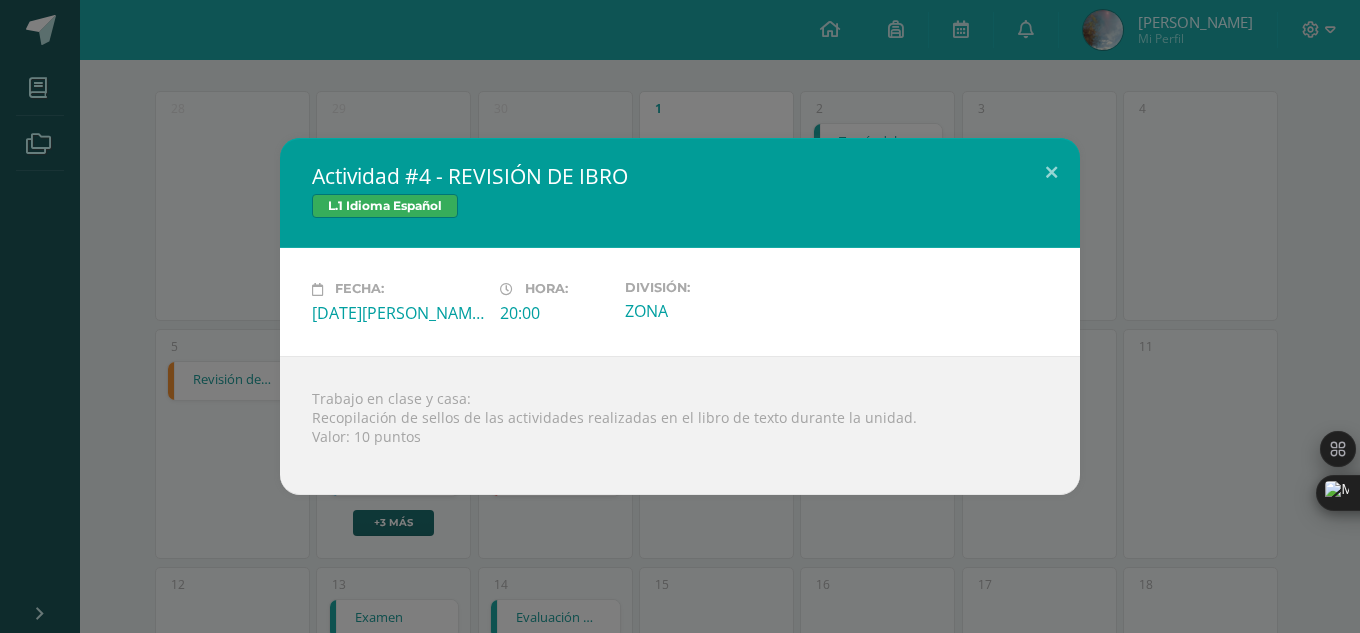 click on "Actividad #4 - REVISIÓN DE IBRO
L.1 Idioma Español
Fecha:
Miércoles 07 de Mayo
Hora:
20:00
División:
ZONA
Trabajo en clase y casa: Valor: 10 puntos" at bounding box center (680, 316) 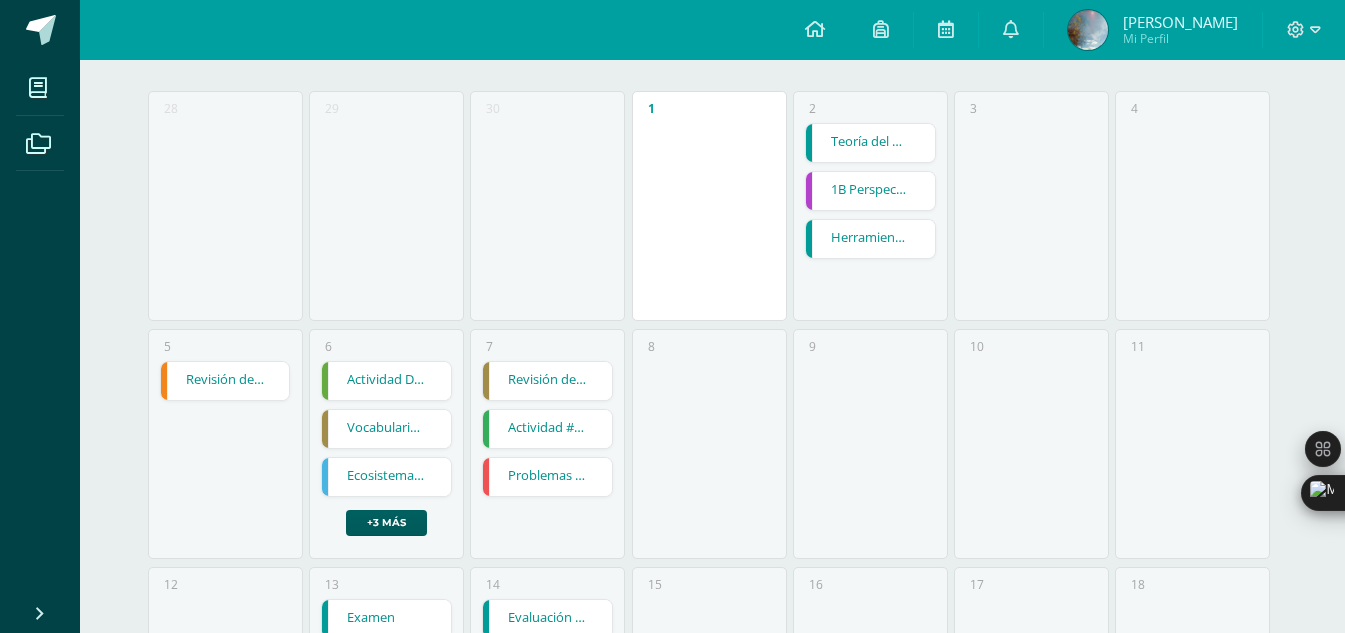 click on "Problemas de fracciones" at bounding box center [547, 477] 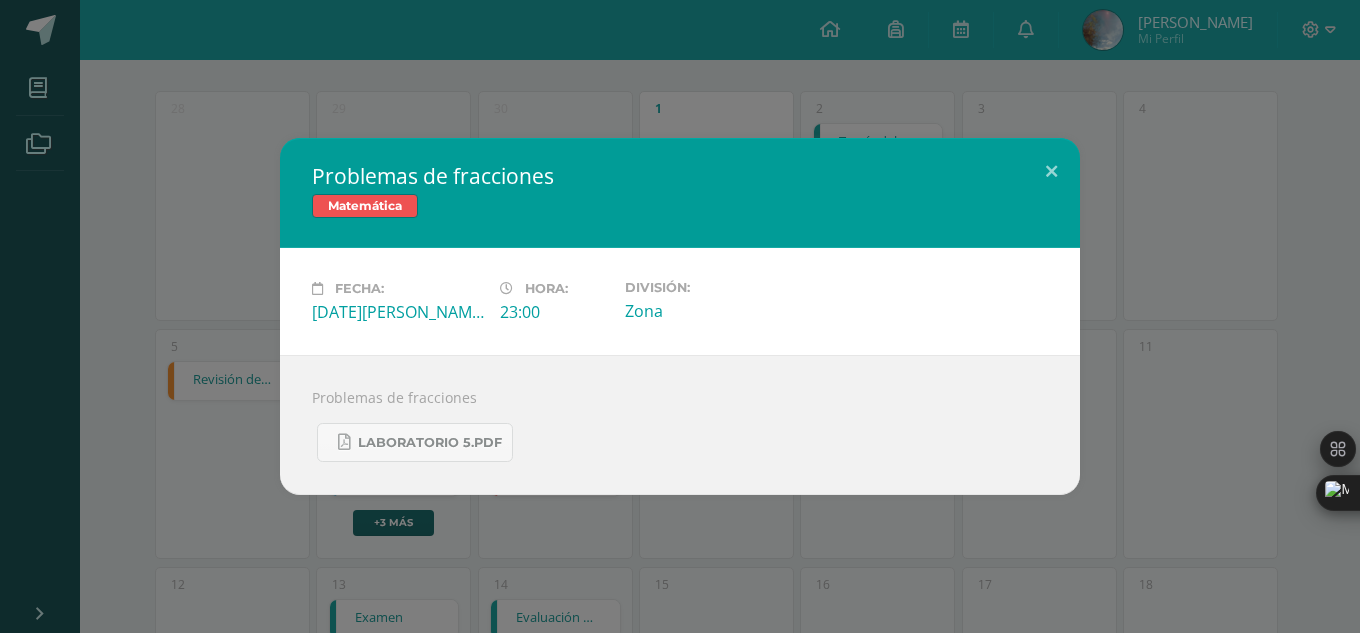 click on "Problemas de fracciones
Matemática
Fecha:
Miércoles 07 de Mayo
Hora:
23:00
División:
Zona
Problemas de fracciones" at bounding box center [680, 316] 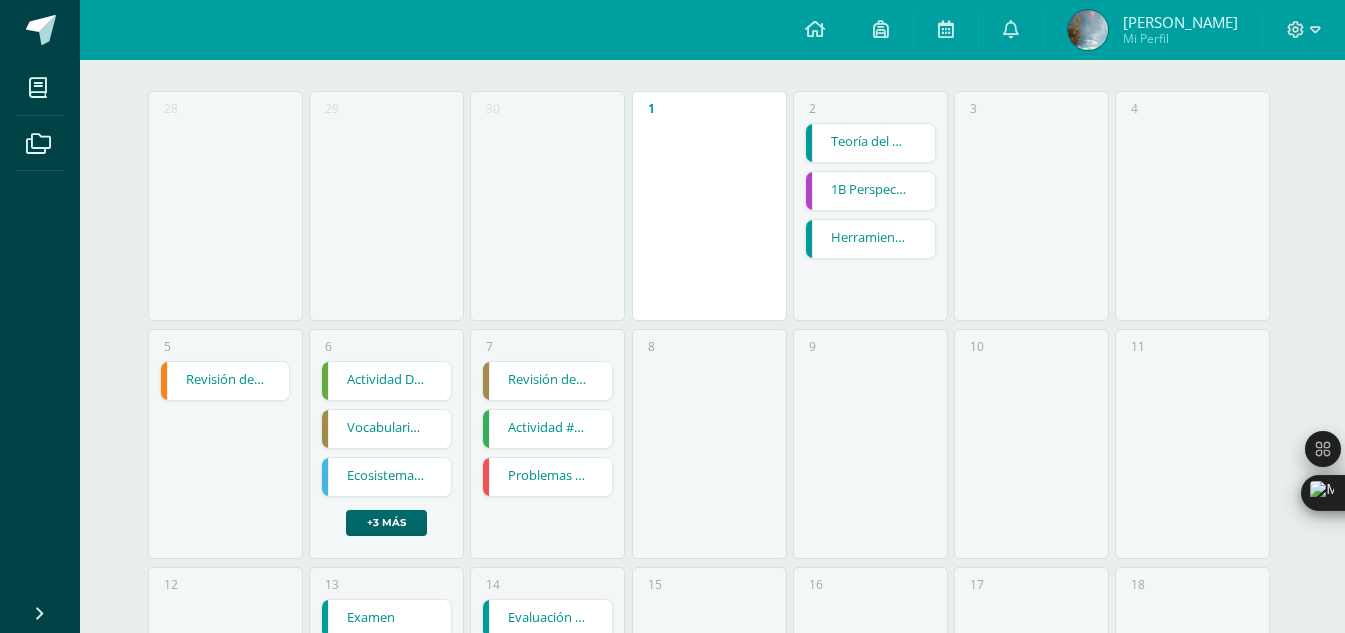 click on "+3 más" at bounding box center [386, 523] 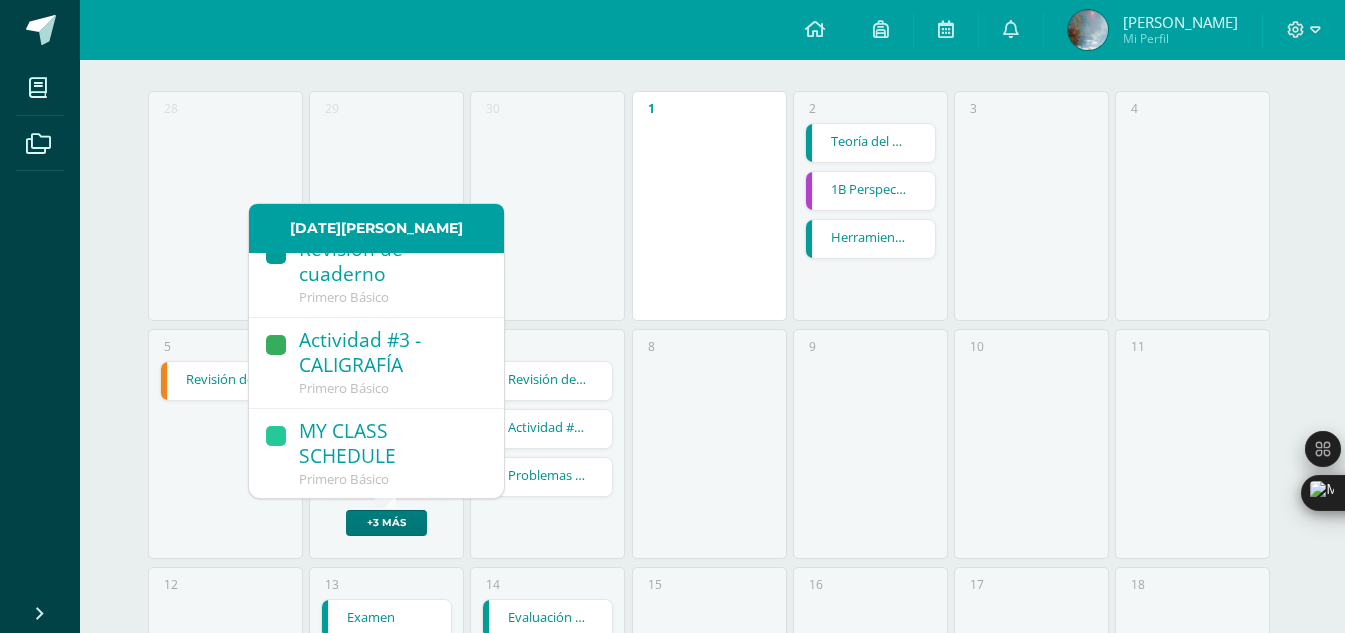 scroll, scrollTop: 273, scrollLeft: 0, axis: vertical 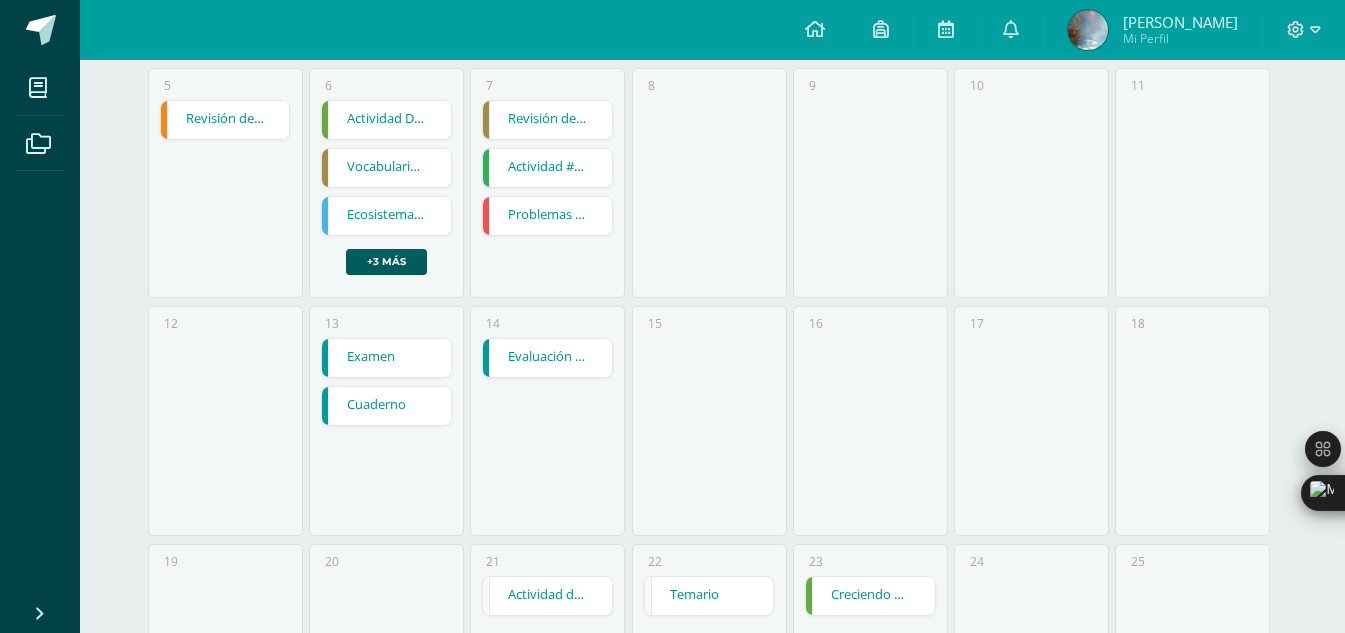 click on "14
Evaluación Parcial.
Evaluación Parcial.
Contabilidad
Cargando contenido" at bounding box center (547, 421) 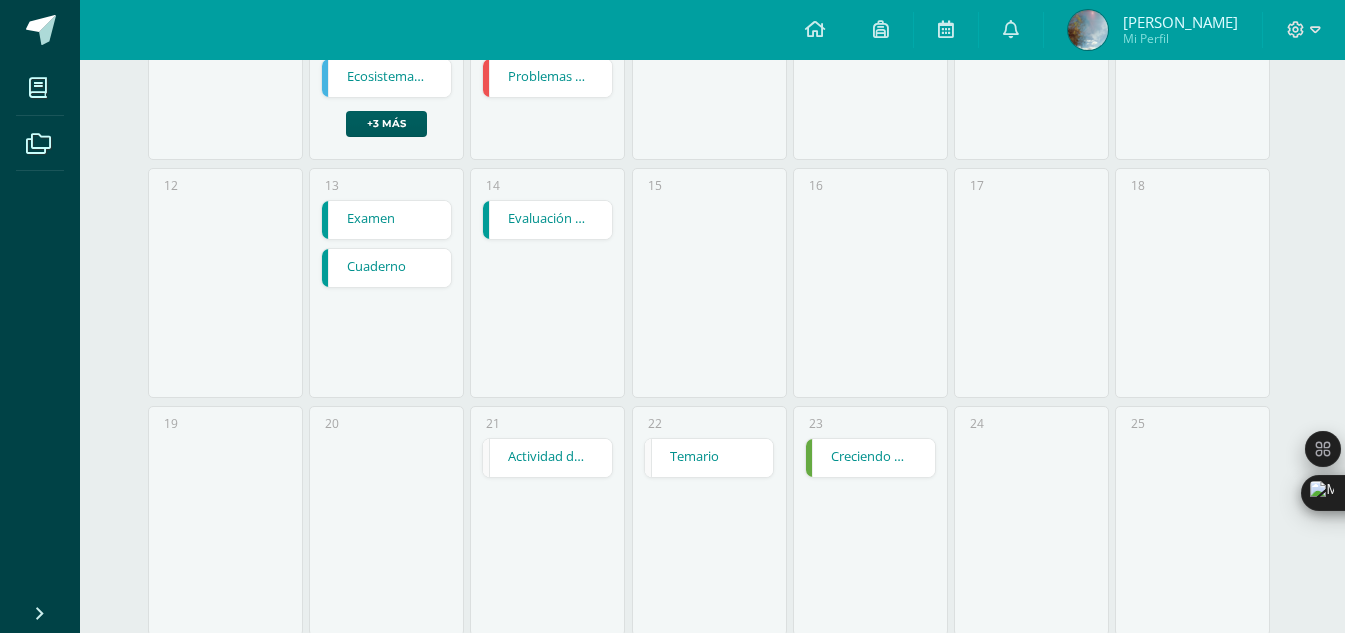 scroll, scrollTop: 674, scrollLeft: 0, axis: vertical 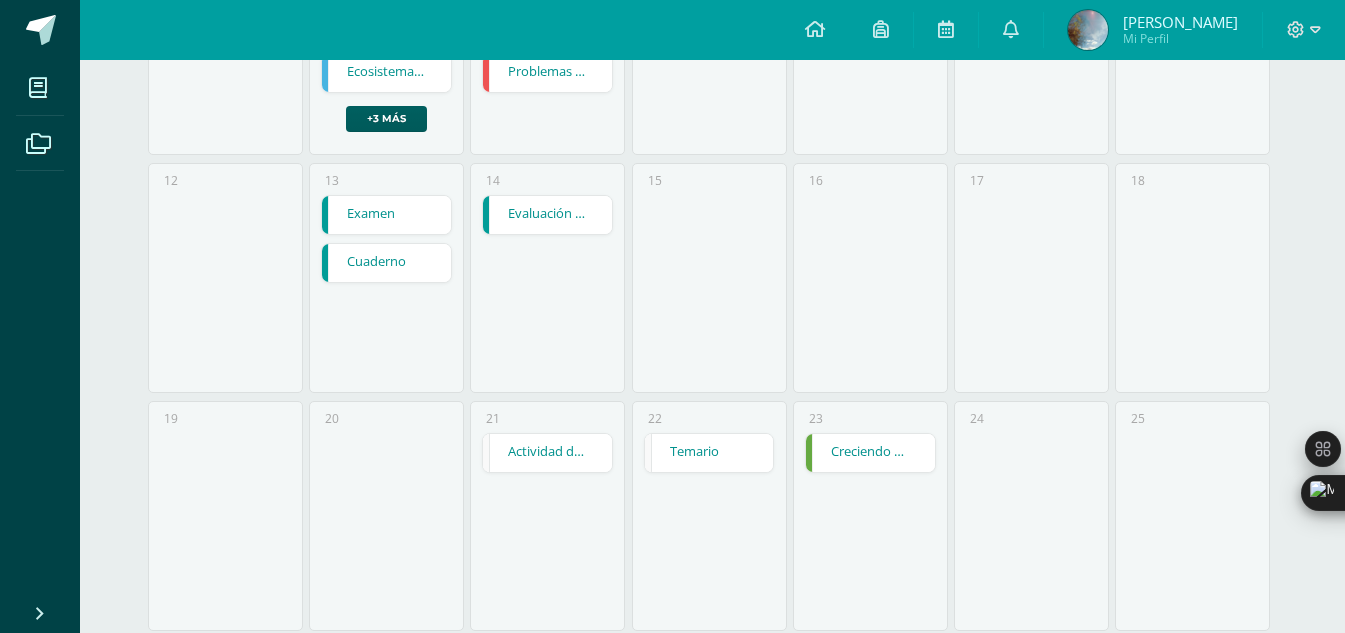 click on "Actividad de caligrafía" at bounding box center [547, 453] 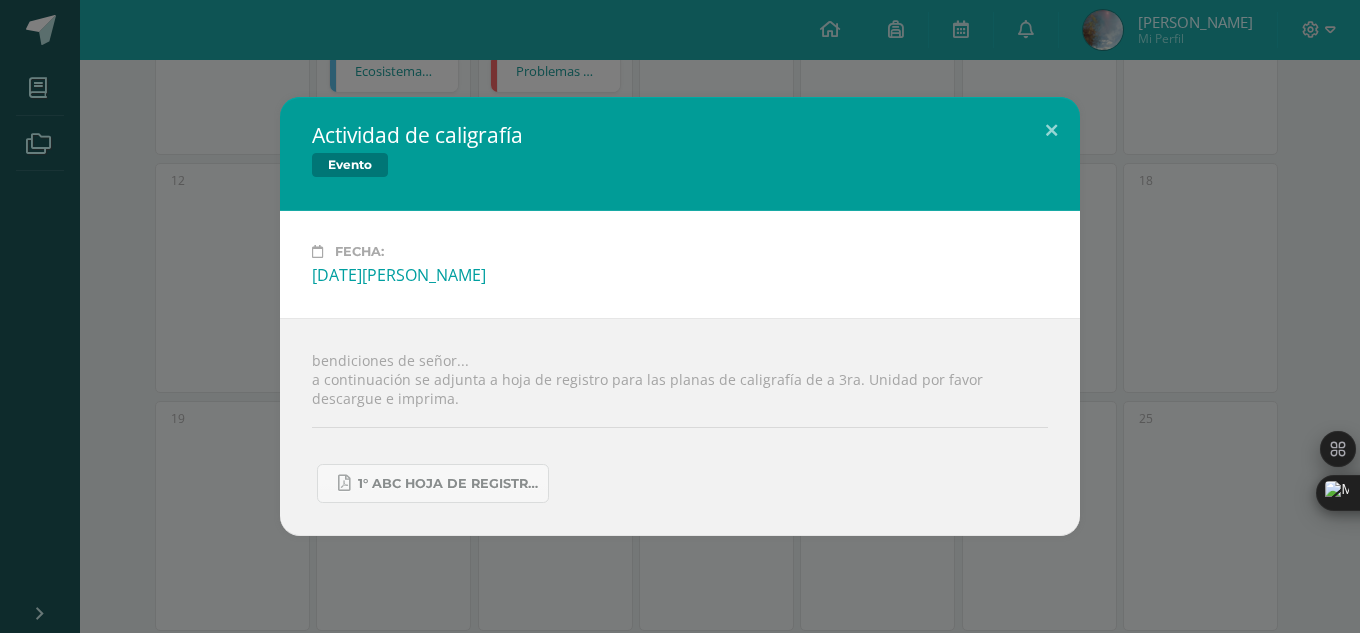 click on "Actividad de caligrafía Evento
Fecha:
Miércoles 21 de Mayo
bendiciones de señor... a continuación se adjunta a hoja de registro para las planas de caligrafía de a 3ra. Unidad por favor descargue e imprima.
1° ABC HOJA DE REGISTRO -3RA UNIDAD.pdf
Loading..." at bounding box center [680, 316] 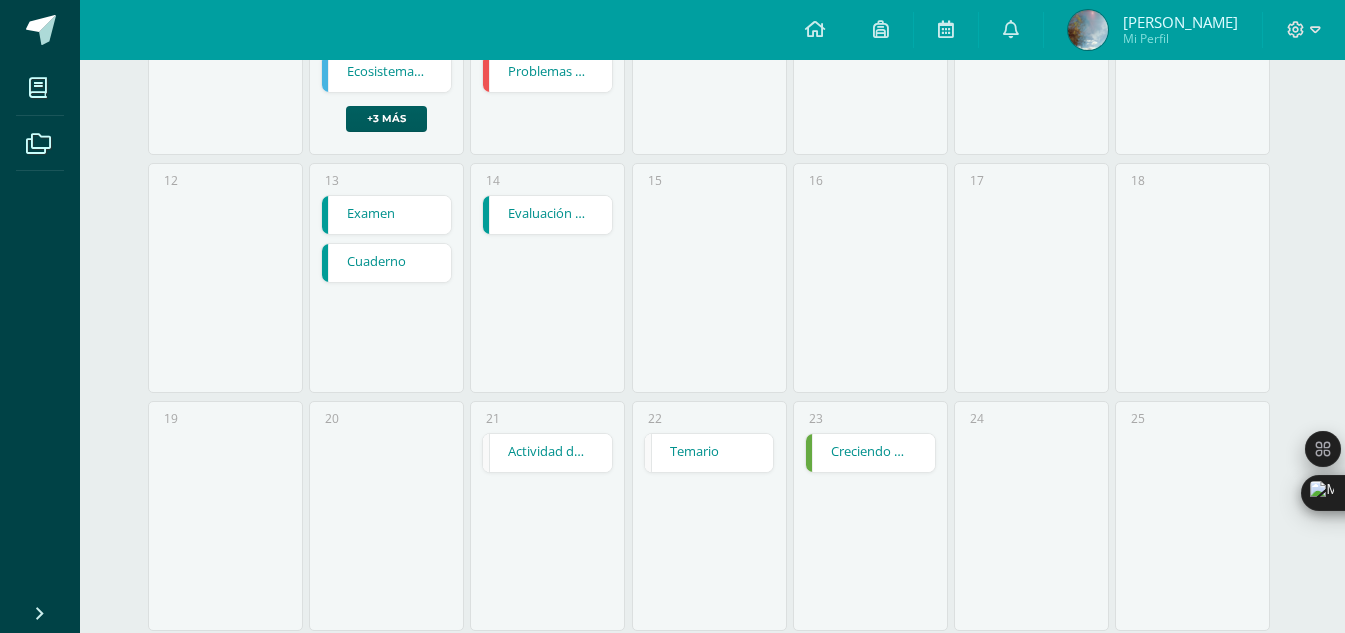 click on "Temario" at bounding box center (709, 453) 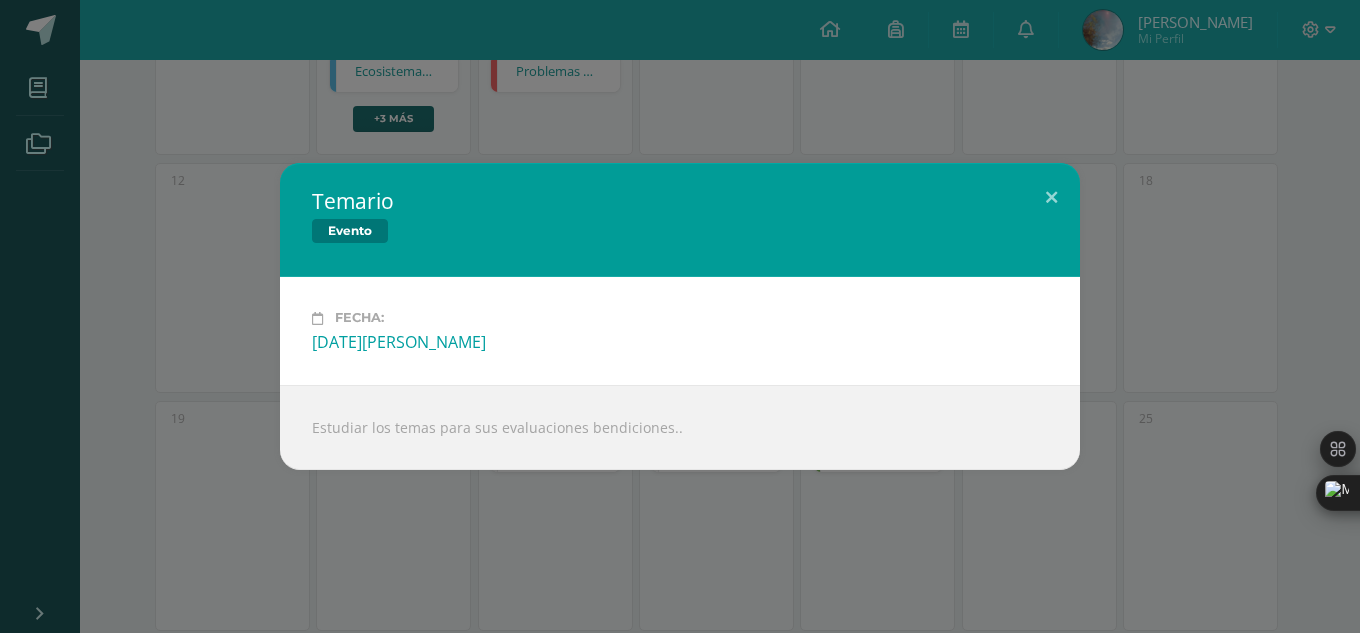 click on "Temario Evento
Fecha:
Jueves 22 de Mayo
Estudiar los temas para sus evaluaciones bendiciones..
Loading..." at bounding box center [680, 316] 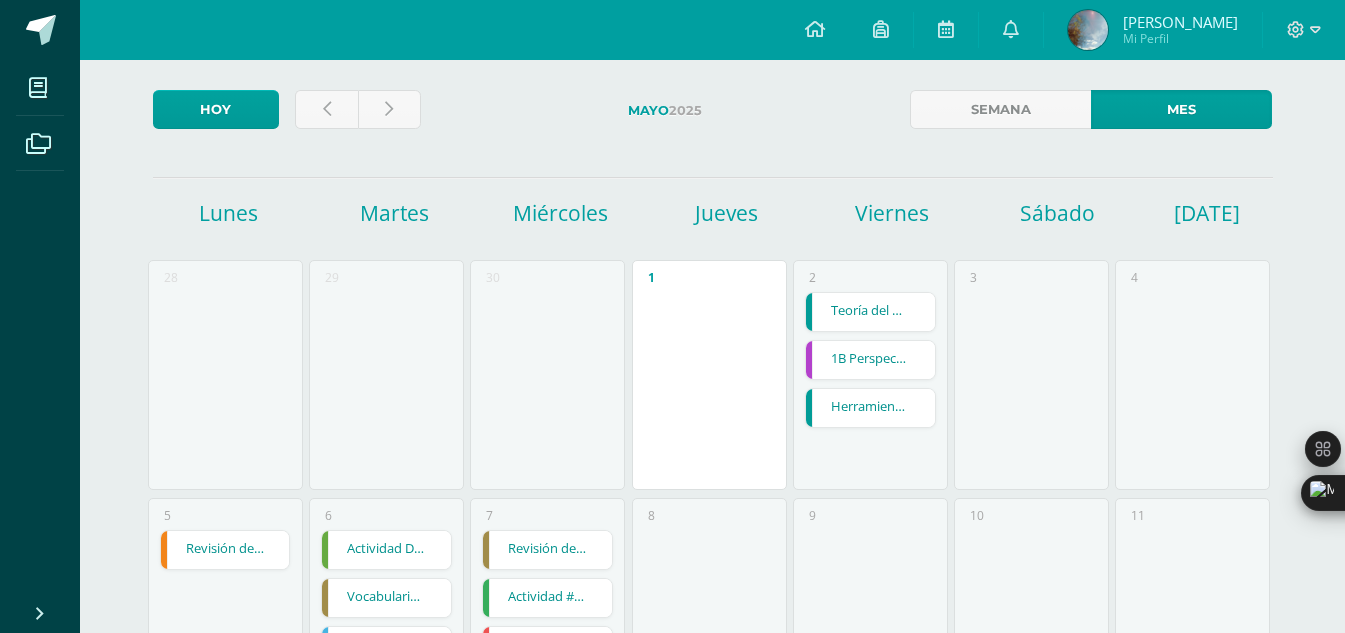 scroll, scrollTop: 0, scrollLeft: 0, axis: both 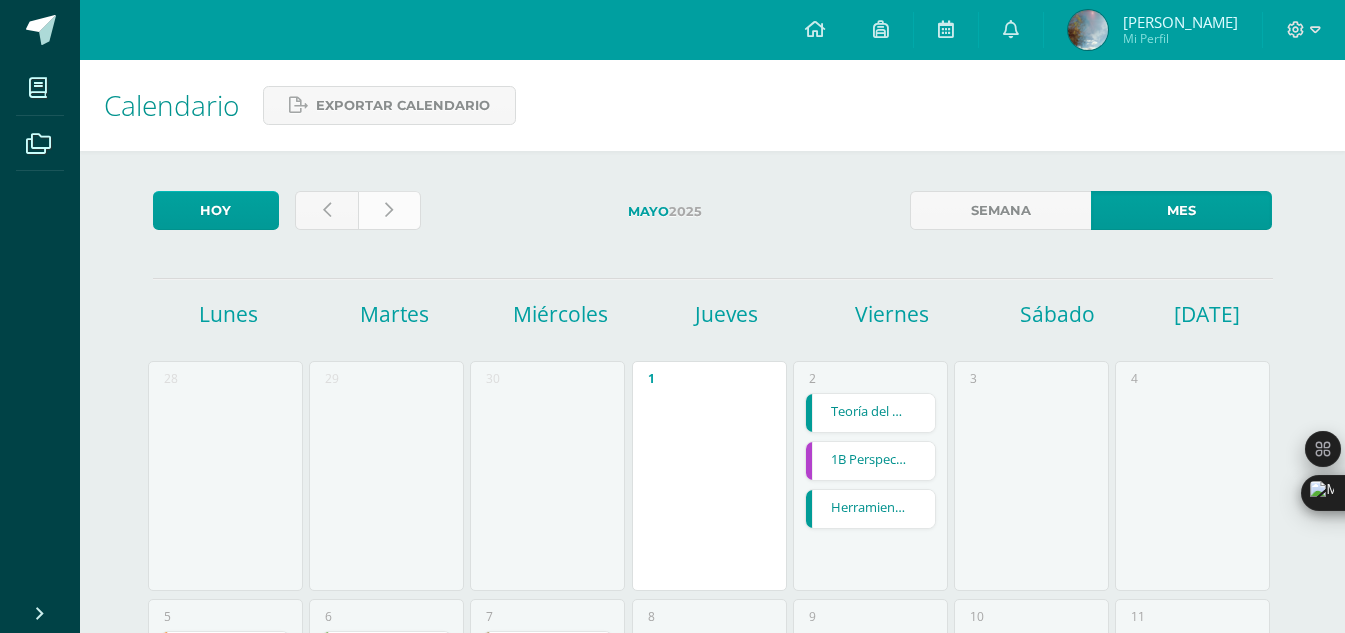 click at bounding box center (389, 210) 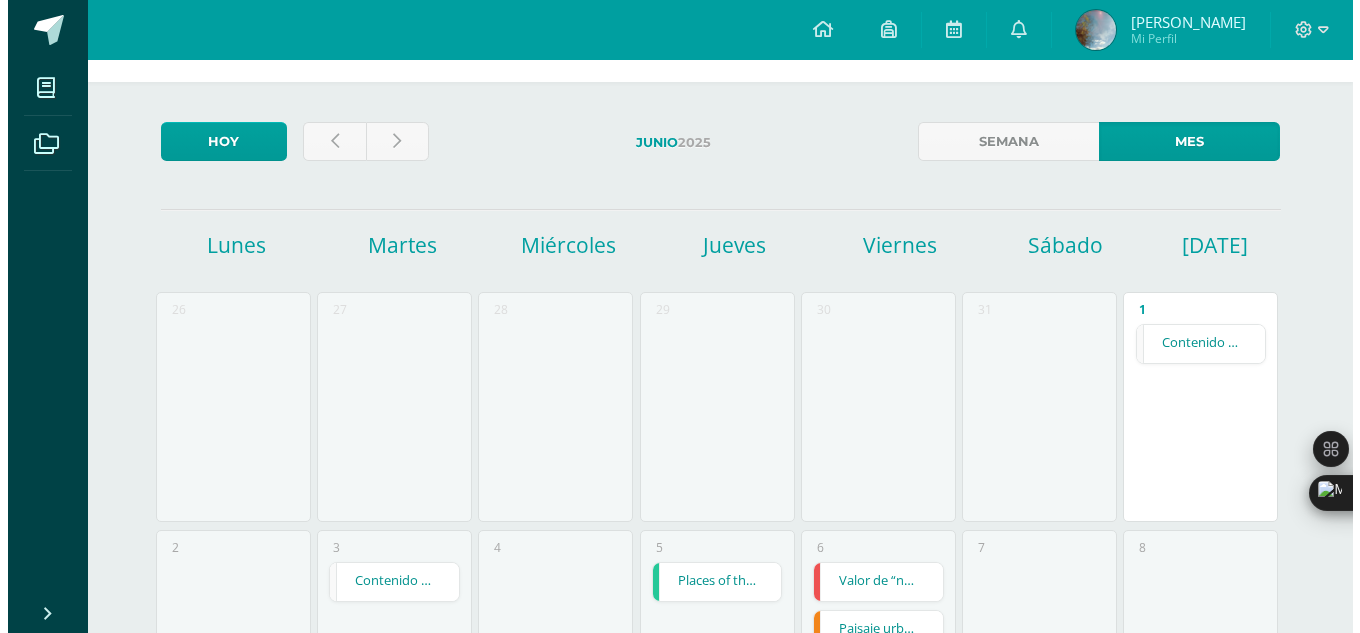scroll, scrollTop: 163, scrollLeft: 0, axis: vertical 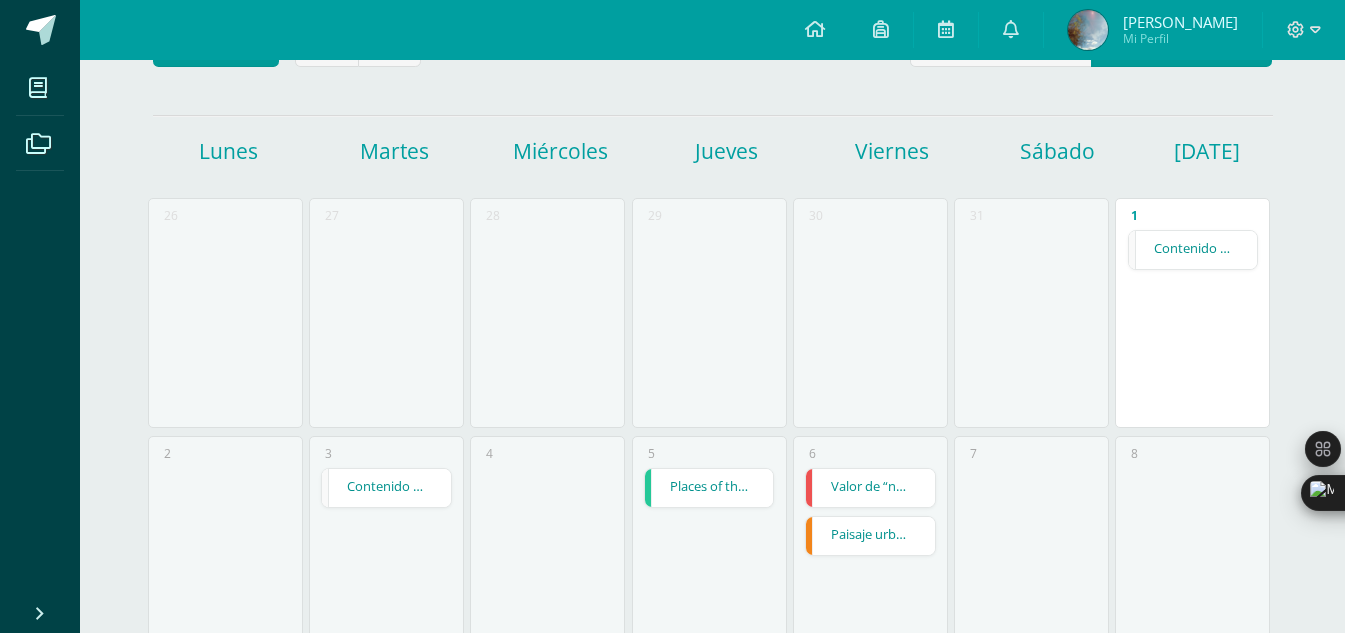 click on "1
Contenido de Contabilidad, Planilla y Hoja de zona
Contenido de Contabilidad, Planilla y Hoja de zona Evento Cargando contenido" at bounding box center [1192, 313] 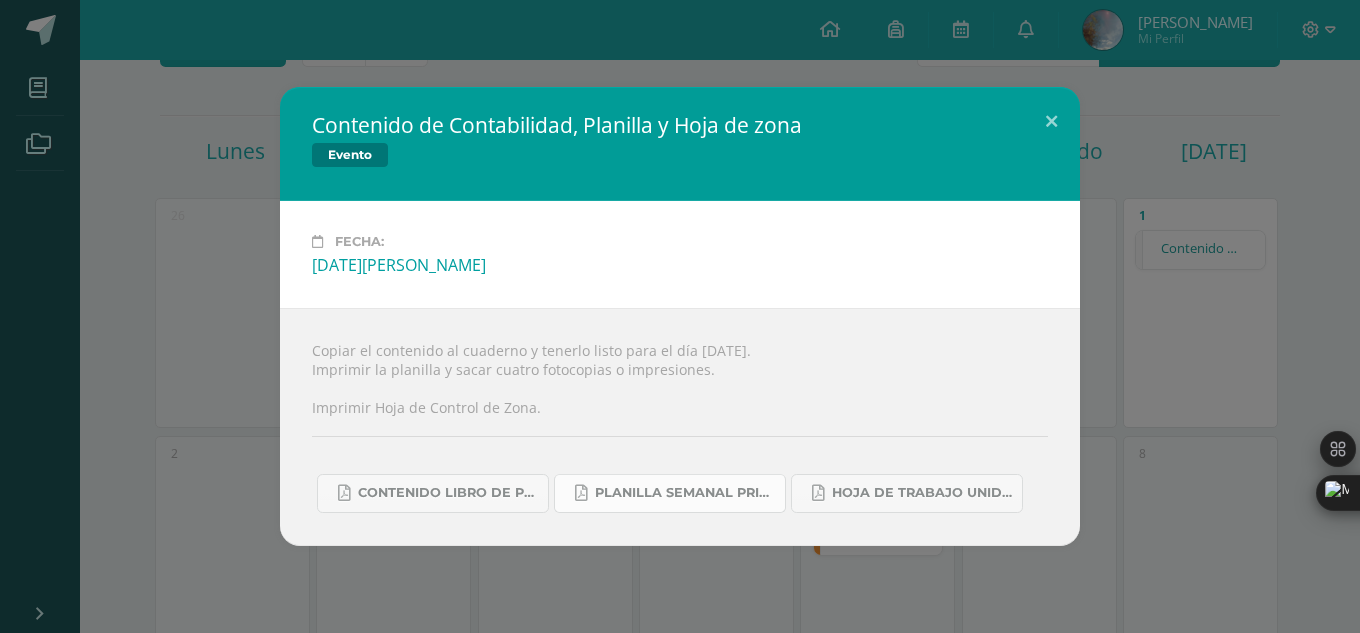 click on "planilla semanal Primero Básico 2025.pdf" at bounding box center (685, 493) 